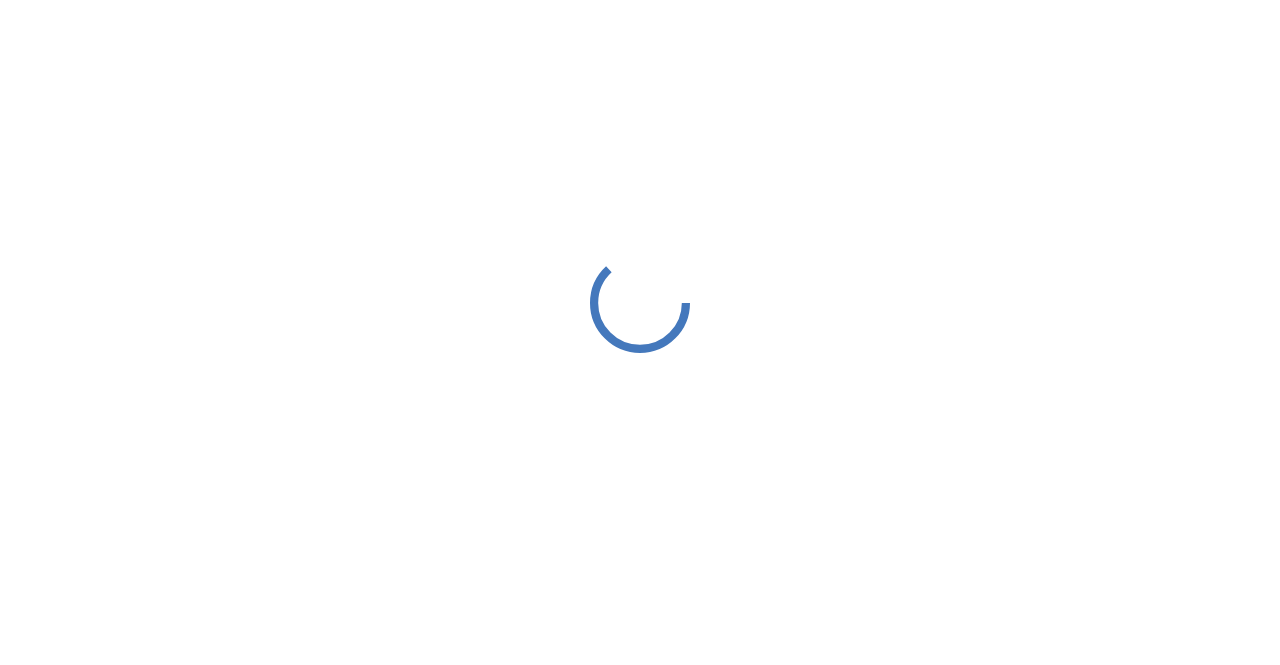 scroll, scrollTop: 0, scrollLeft: 0, axis: both 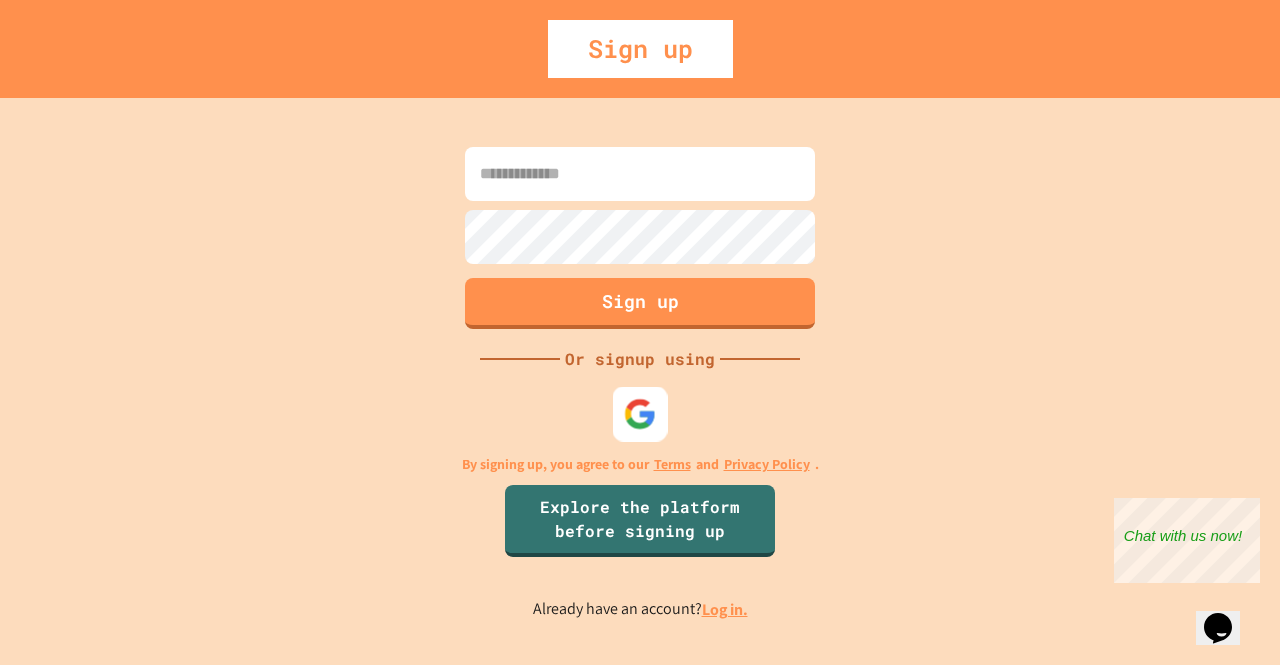 click at bounding box center (640, 413) 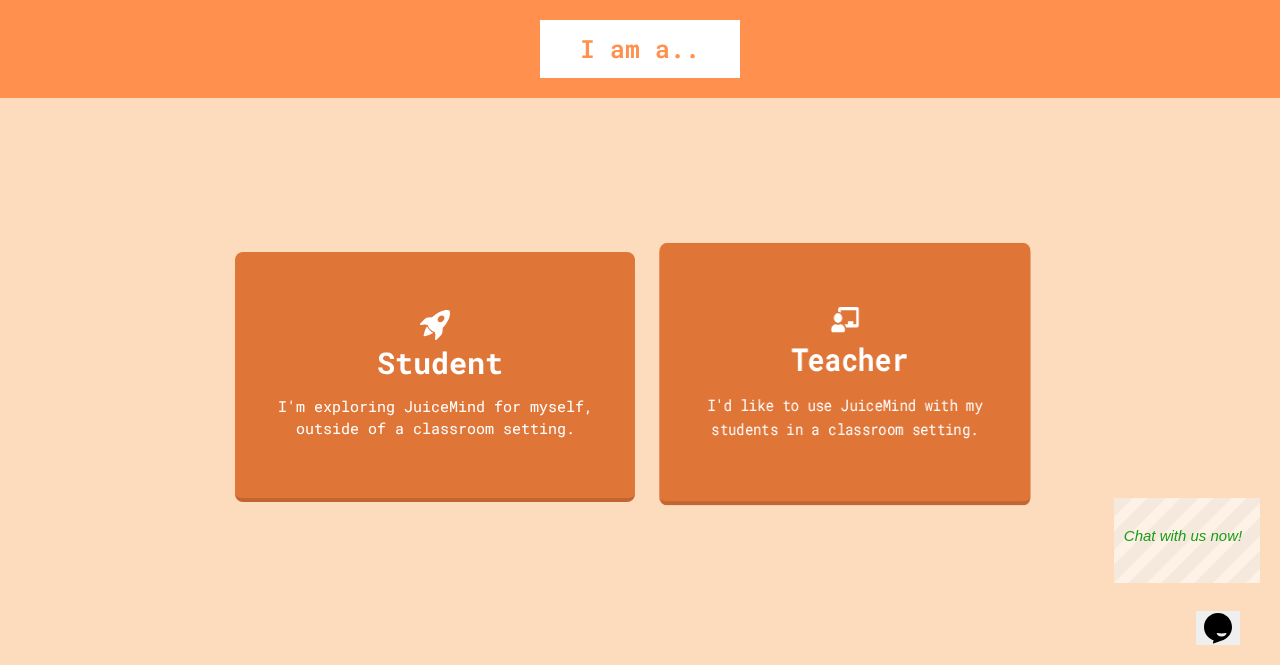 click on "Teacher" at bounding box center (849, 358) 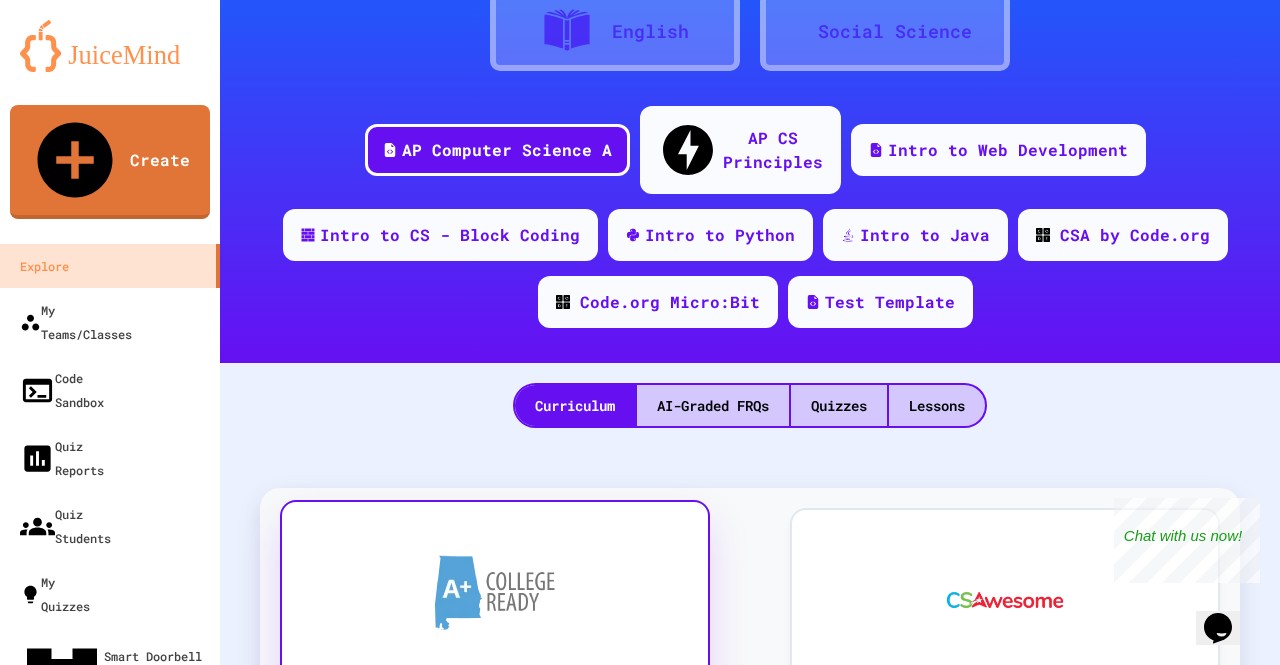 scroll, scrollTop: 0, scrollLeft: 0, axis: both 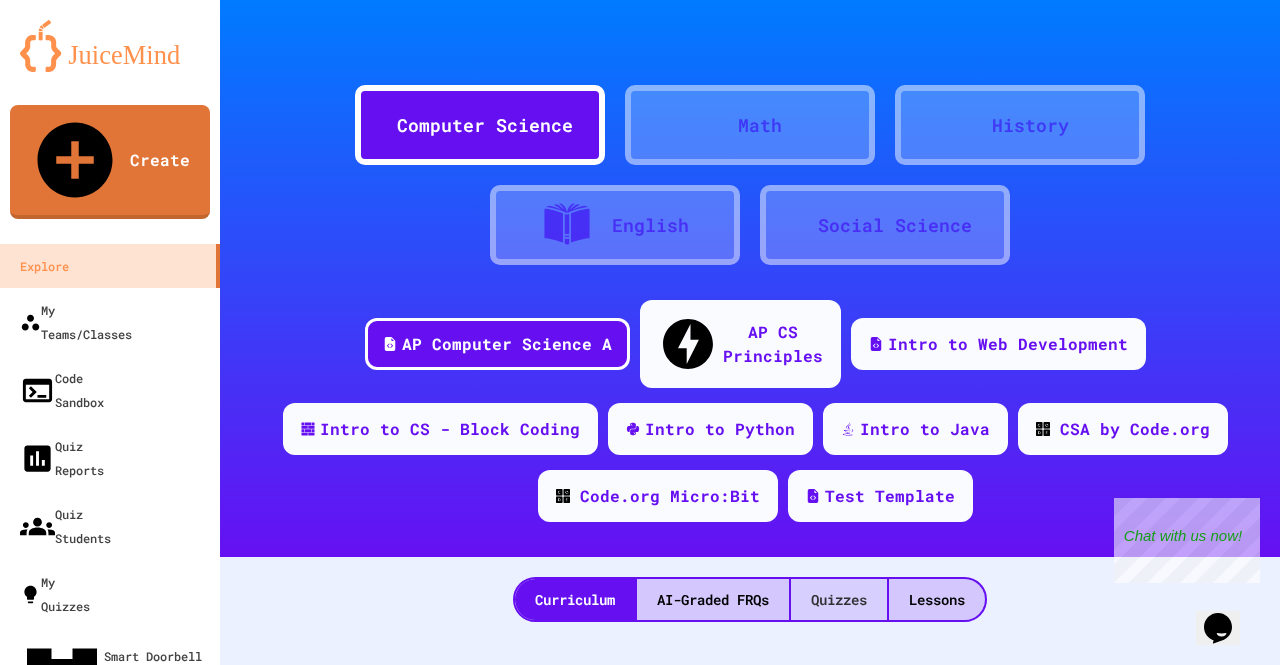 click on "Quizzes" at bounding box center (839, 599) 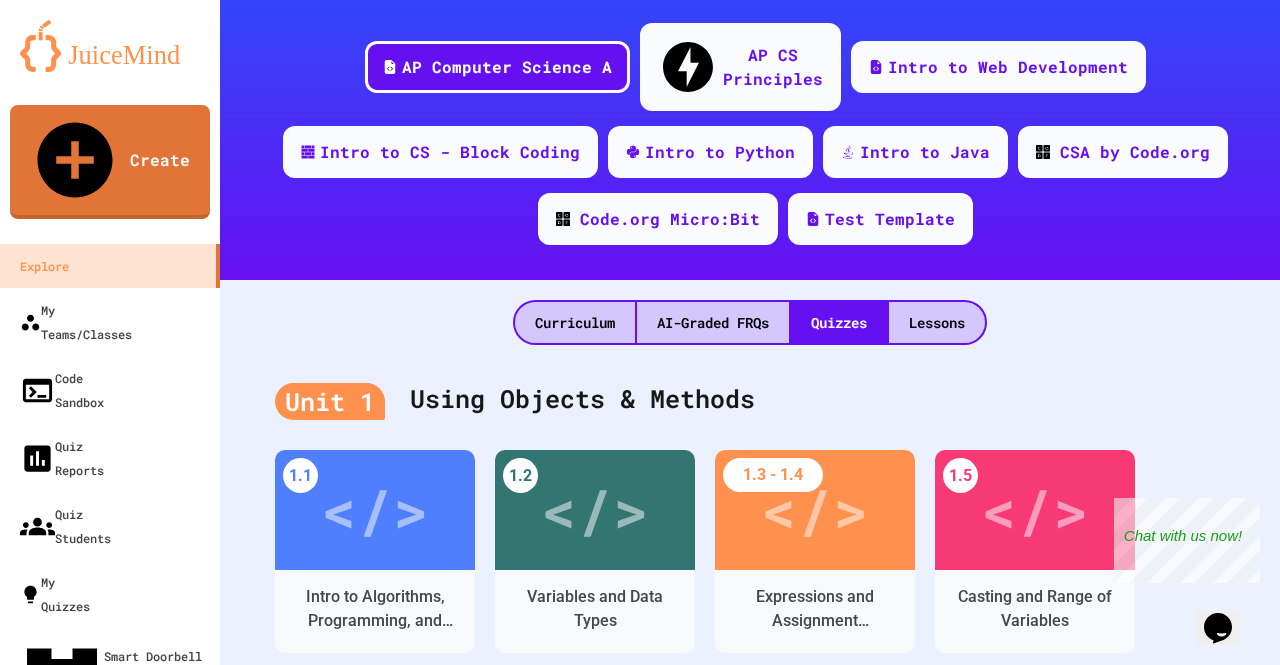 scroll, scrollTop: 278, scrollLeft: 0, axis: vertical 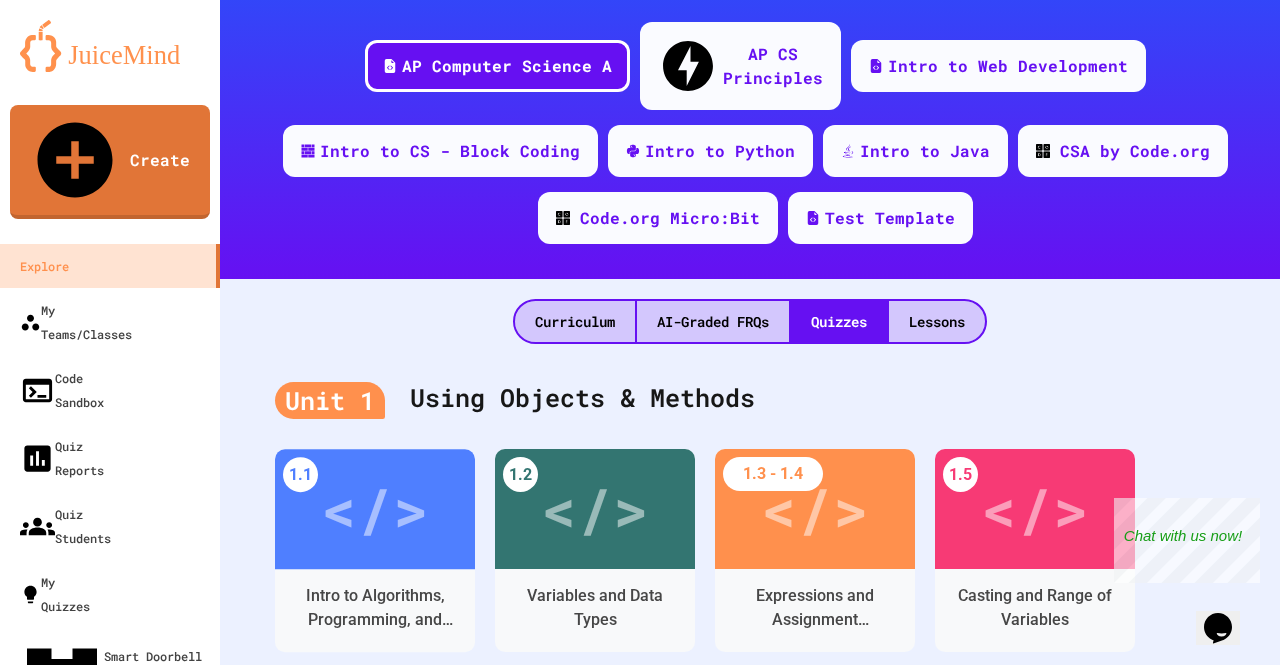 click on "Unit 1 Using Objects & Methods" at bounding box center (750, 399) 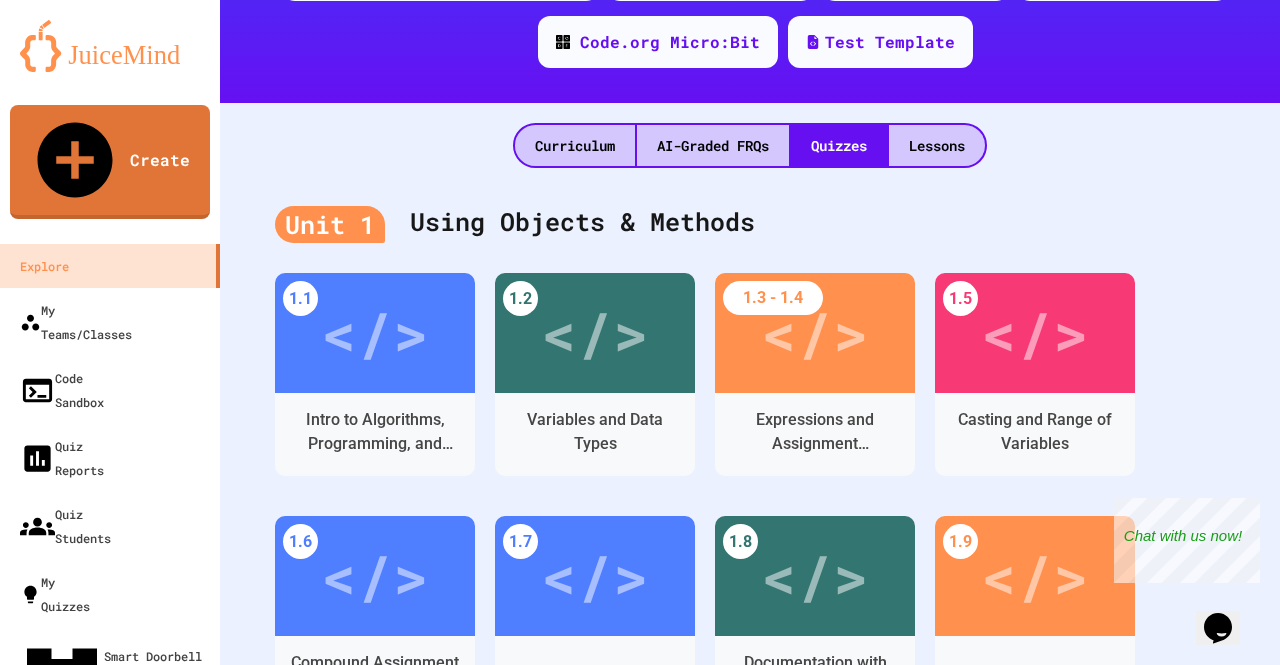 scroll, scrollTop: 436, scrollLeft: 0, axis: vertical 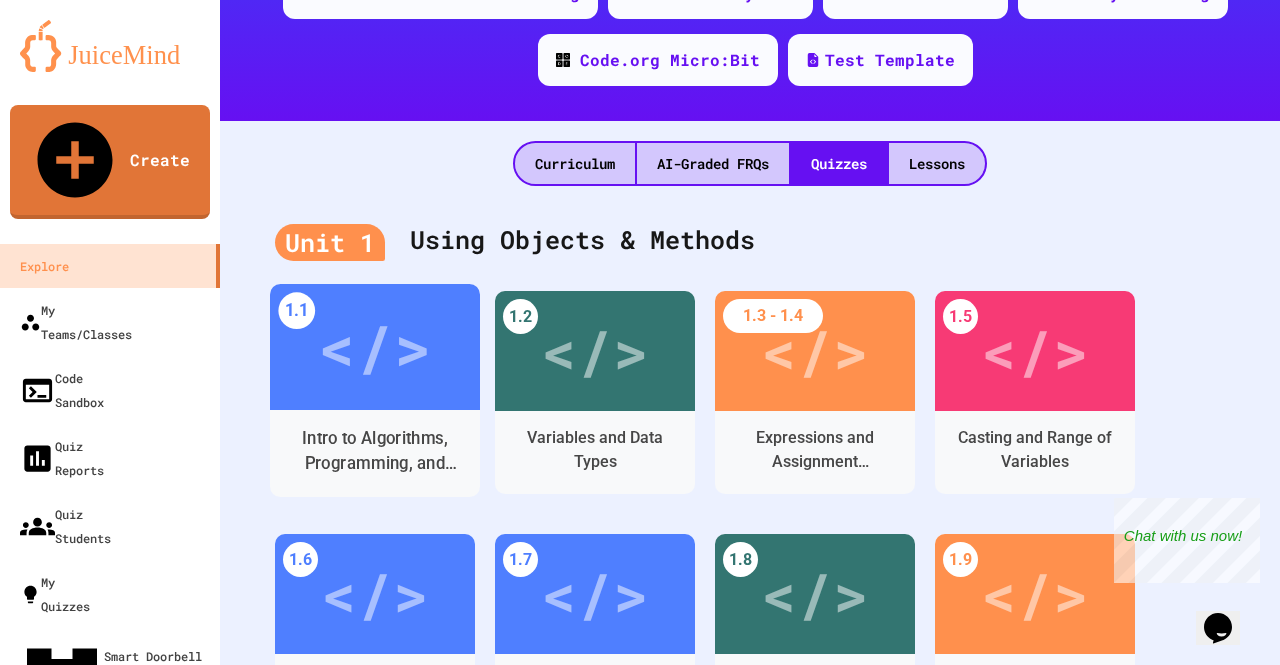 click on "</>" at bounding box center [375, 347] 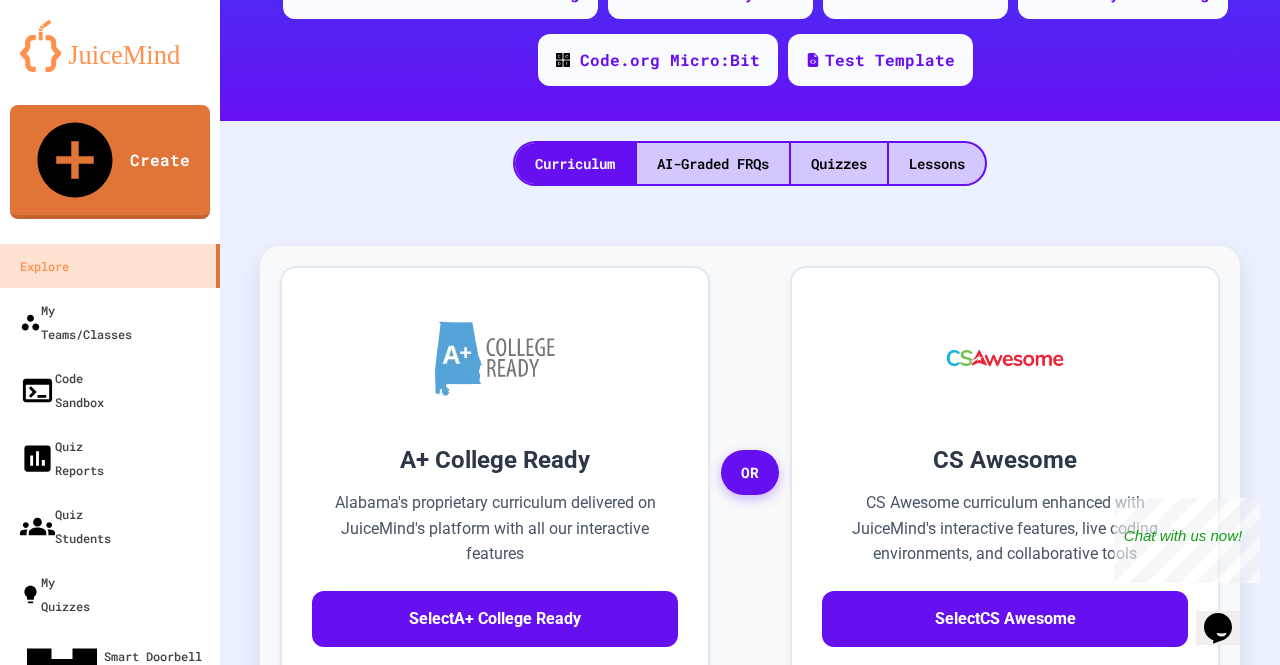 scroll, scrollTop: 0, scrollLeft: 0, axis: both 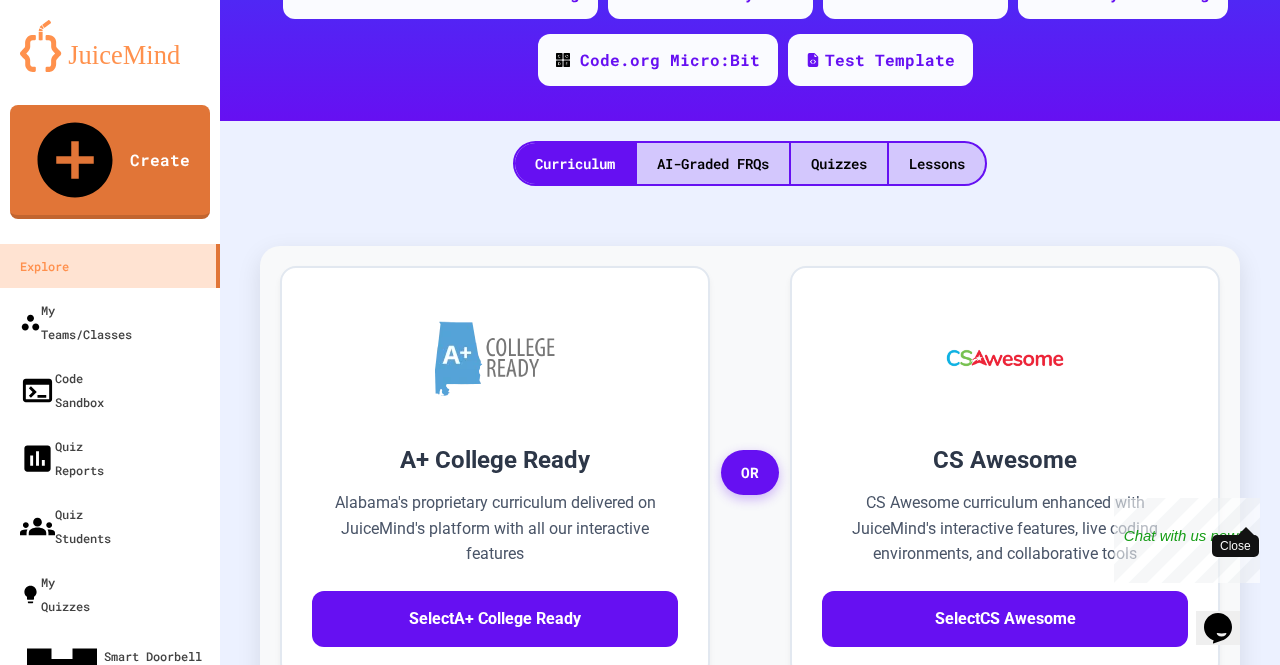 click on "Close" at bounding box center (1245, 510) 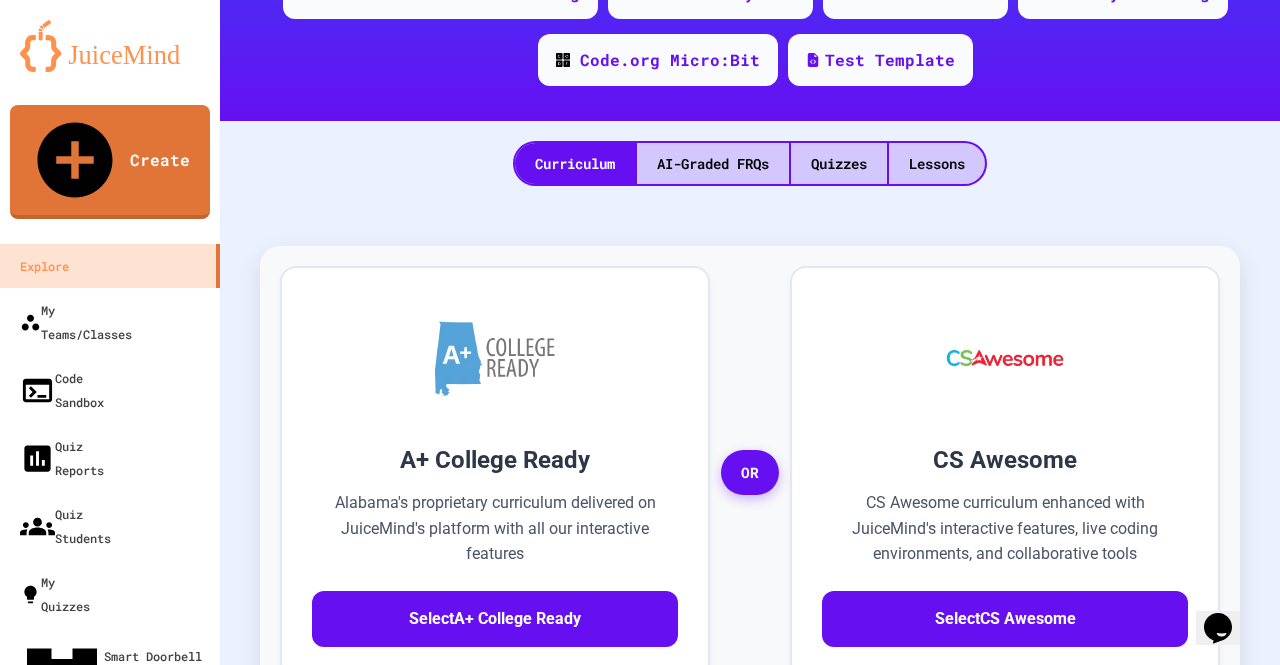 scroll, scrollTop: 968, scrollLeft: 0, axis: vertical 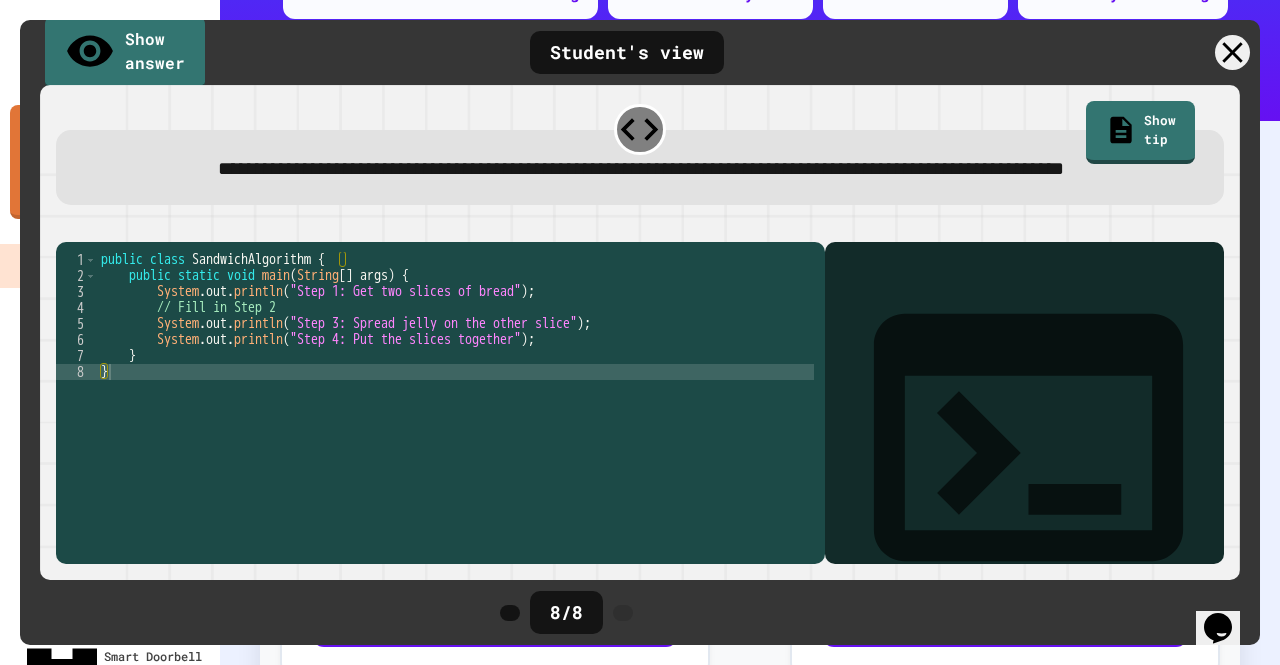 click on "public   class   SandwichAlgorithm   {      public   static   void   main ( String [ ]   args )   {           System . out . println ( "Step 1: Get two slices of bread" ) ;           // Fill in Step 2           System . out . println ( "Step 3: Spread jelly on the other slice" ) ;           System . out . println ( "Step 4: Put the slices together" ) ;      } }" at bounding box center (455, 372) 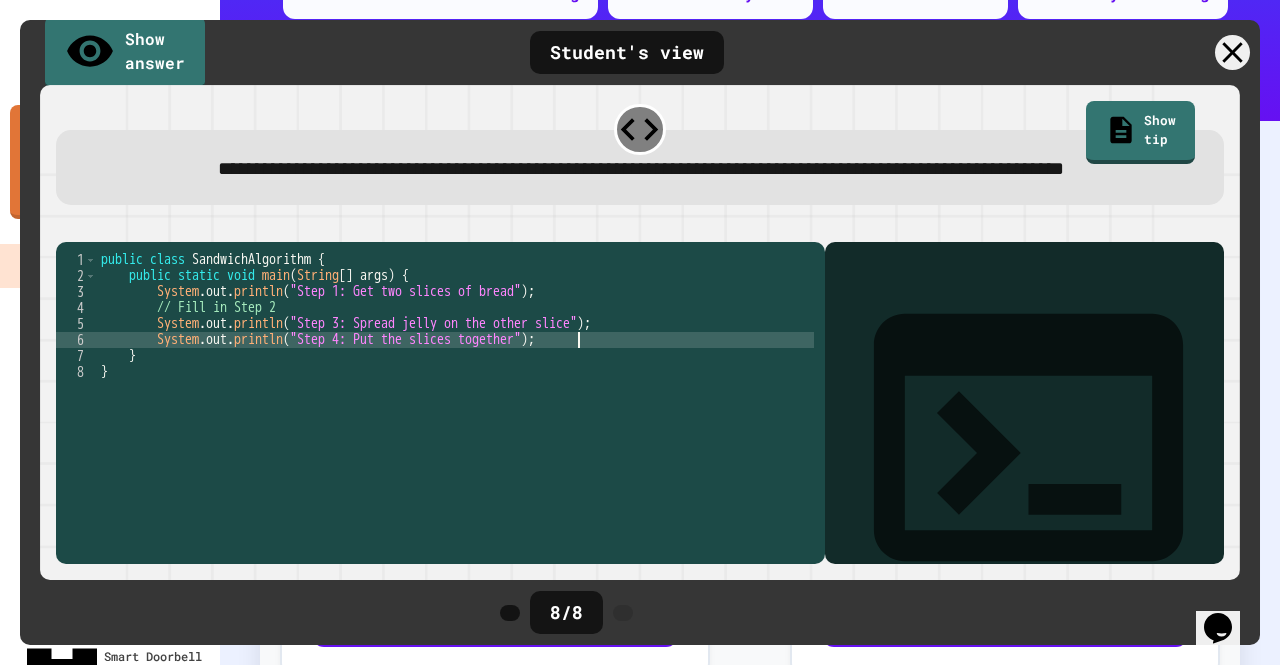 click on "public   class   SandwichAlgorithm   {      public   static   void   main ( String [ ]   args )   {           System . out . println ( "Step 1: Get two slices of bread" ) ;           // Fill in Step 2           System . out . println ( "Step 3: Spread jelly on the other slice" ) ;           System . out . println ( "Step 4: Put the slices together" ) ;      } }" at bounding box center [455, 372] 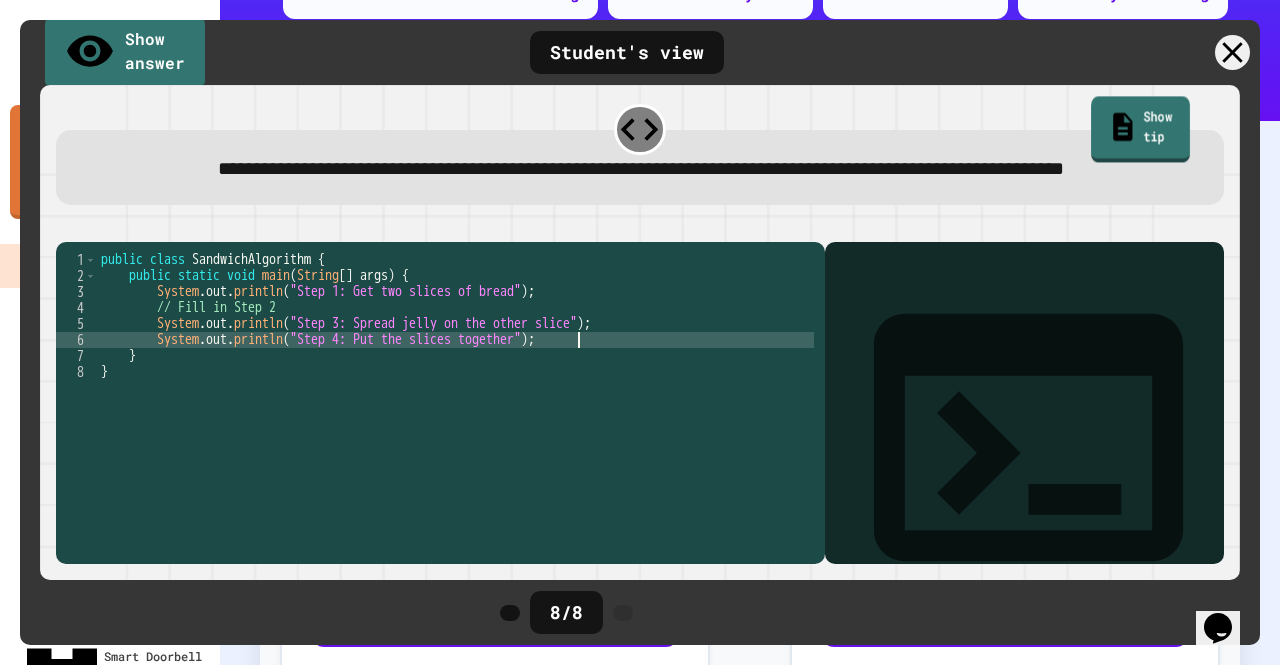 click on "Show tip" at bounding box center (1140, 129) 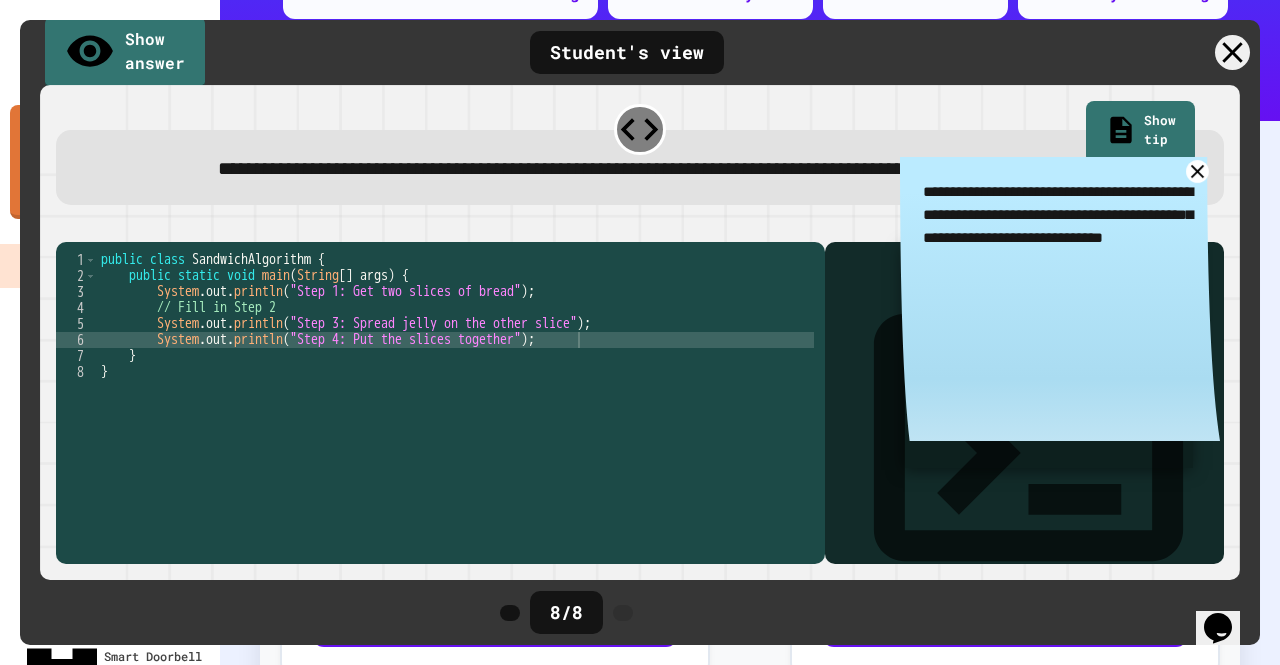 click 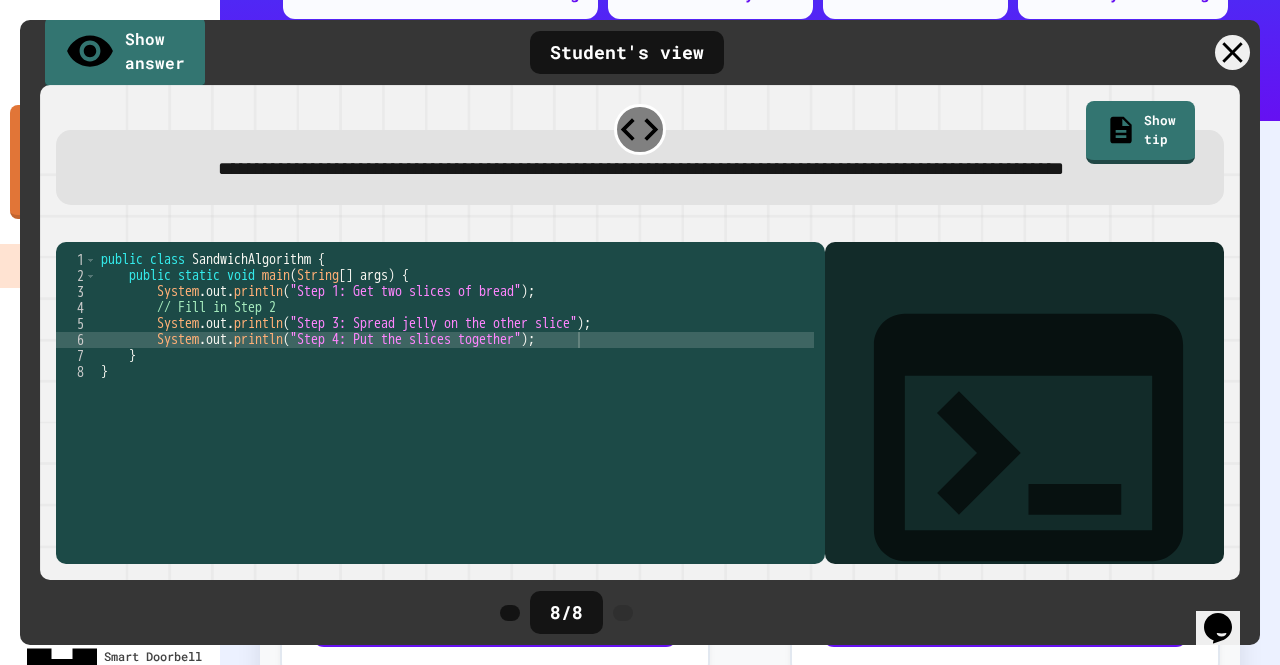 click 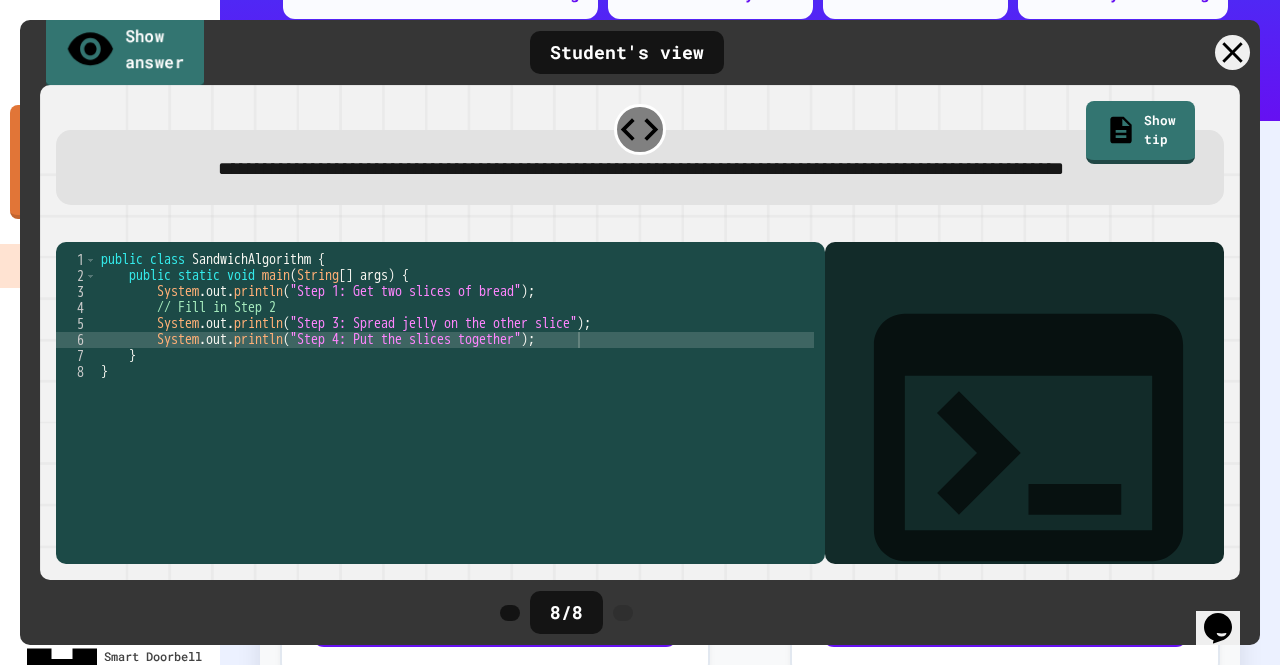click on "Show answer" at bounding box center [125, 51] 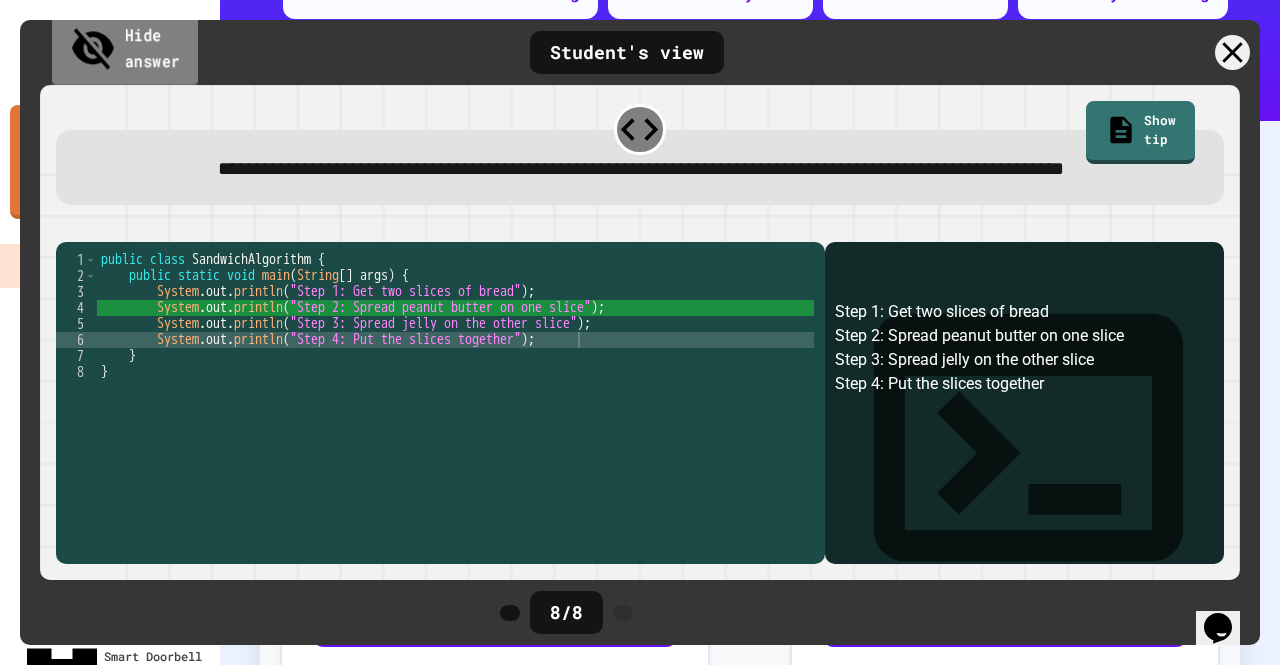 click on "Hide answer" at bounding box center (125, 50) 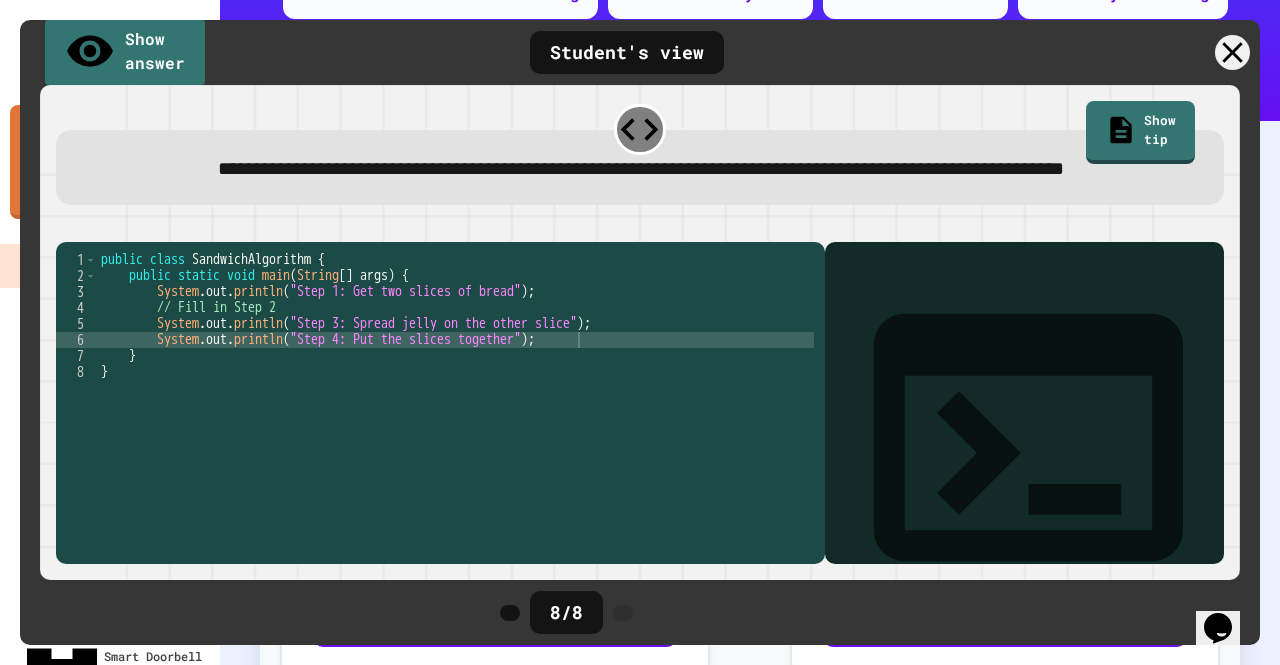 click on "public   class   SandwichAlgorithm   {      public   static   void   main ( String [ ]   args )   {           System . out . println ( "Step 1: Get two slices of bread" ) ;           // Fill in Step 2           System . out . println ( "Step 3: Spread jelly on the other slice" ) ;           System . out . println ( "Step 4: Put the slices together" ) ;      } }" at bounding box center (455, 372) 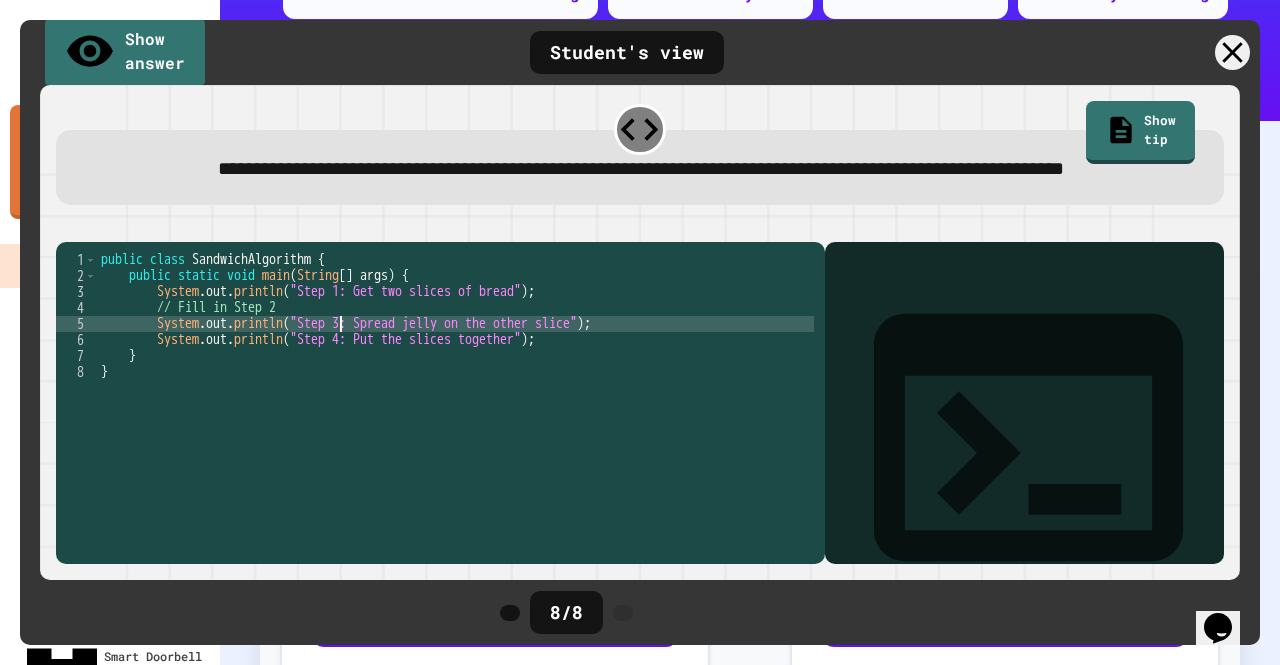 click on "public   class   SandwichAlgorithm   {      public   static   void   main ( String [ ]   args )   {           System . out . println ( "Step 1: Get two slices of bread" ) ;           // Fill in Step 2           System . out . println ( "Step 3: Spread jelly on the other slice" ) ;           System . out . println ( "Step 4: Put the slices together" ) ;      } }" at bounding box center (455, 372) 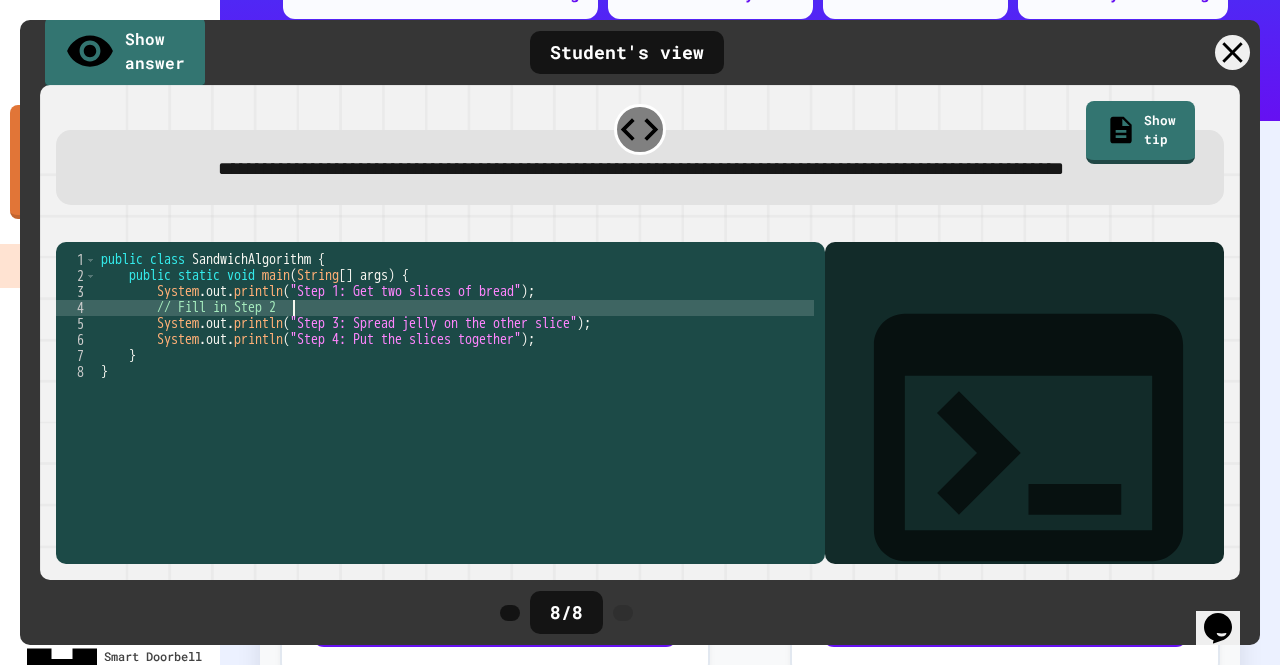 type on "**********" 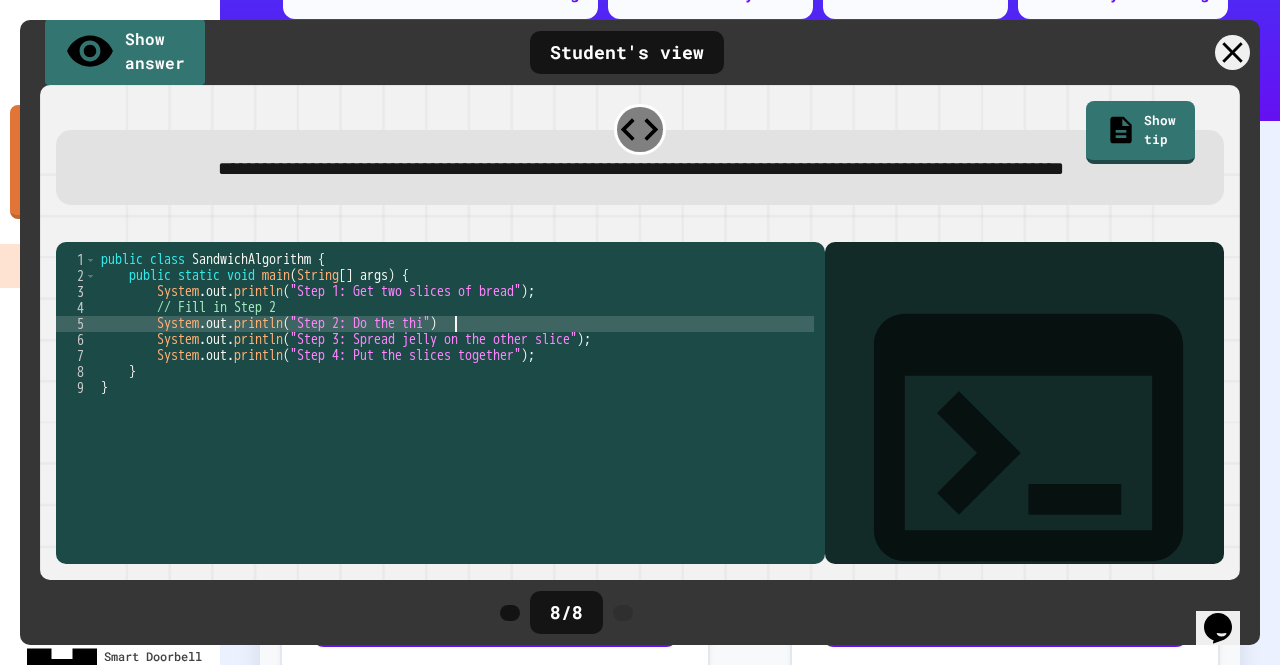 scroll, scrollTop: 0, scrollLeft: 26, axis: horizontal 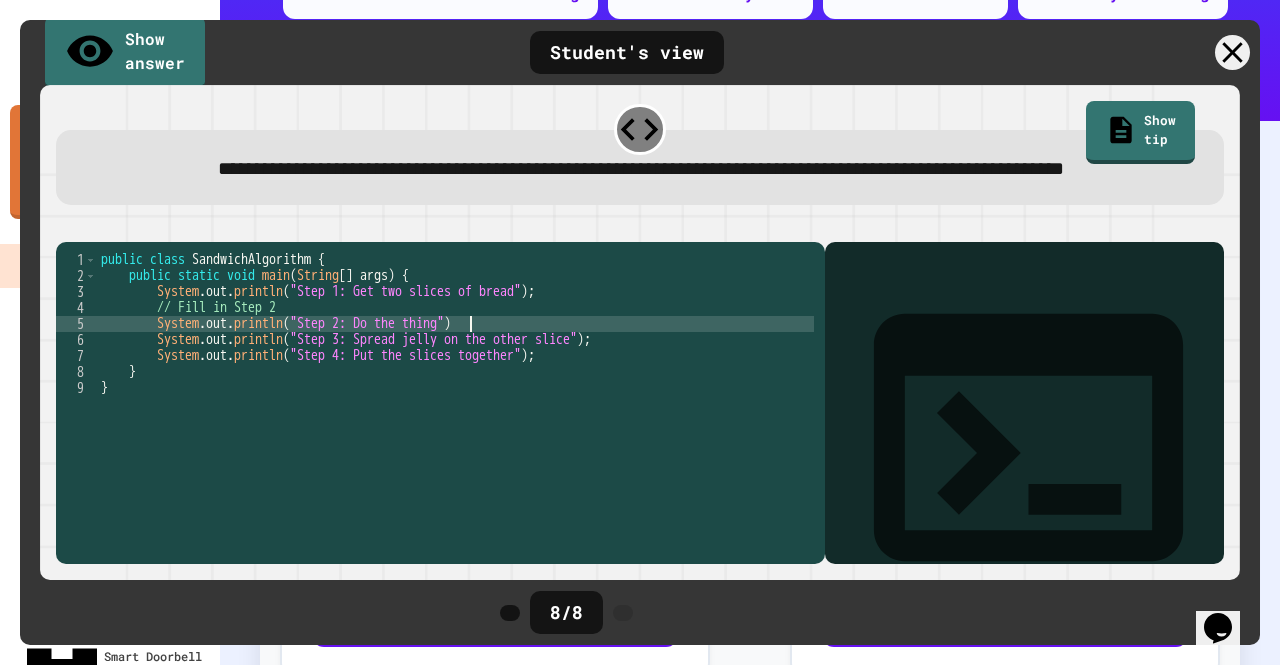 type on "**********" 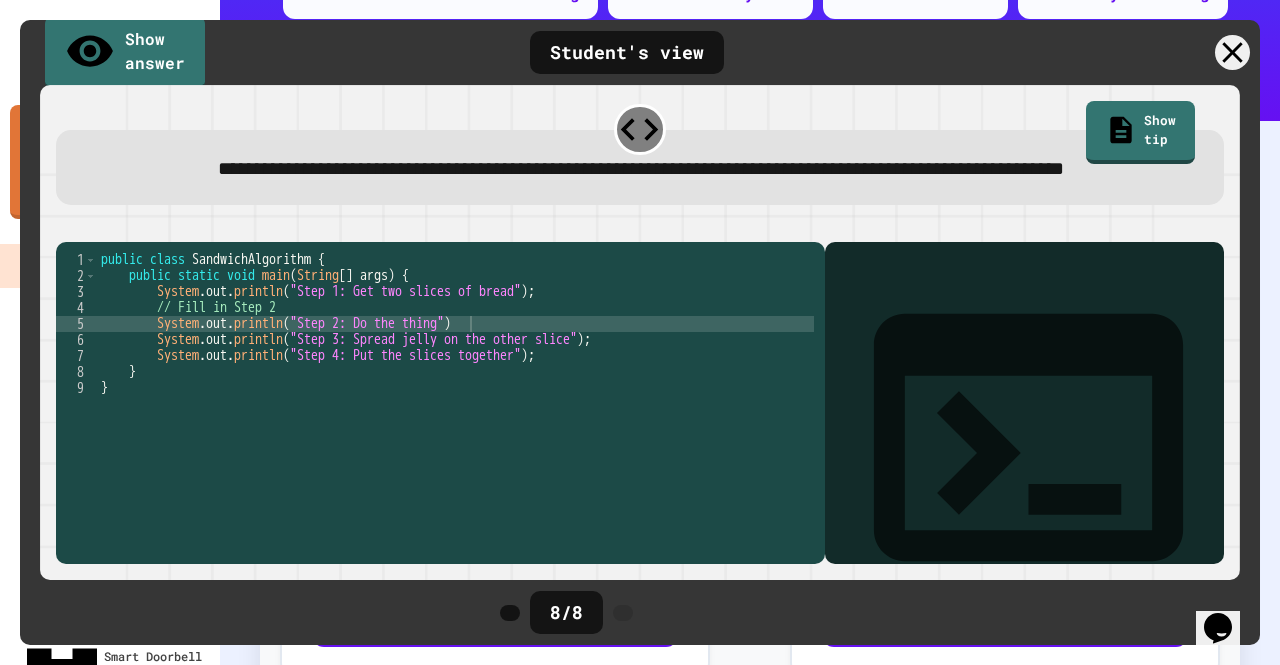 click at bounding box center [66, 226] 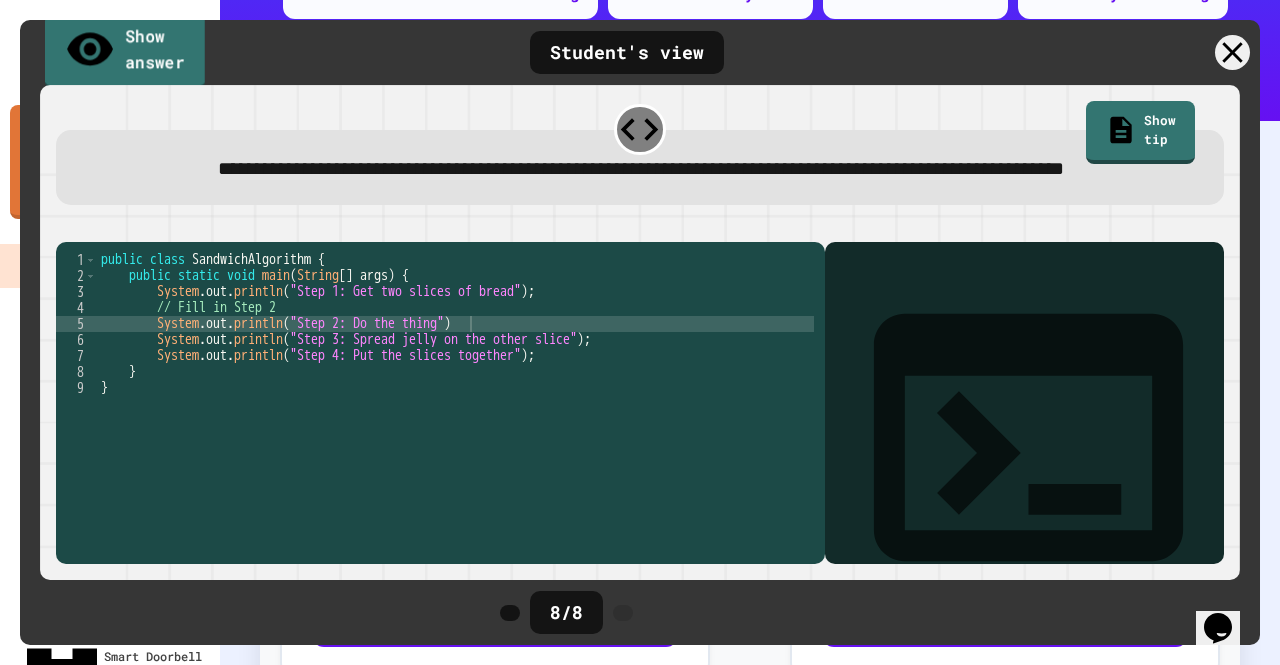 click on "Show answer" at bounding box center (125, 51) 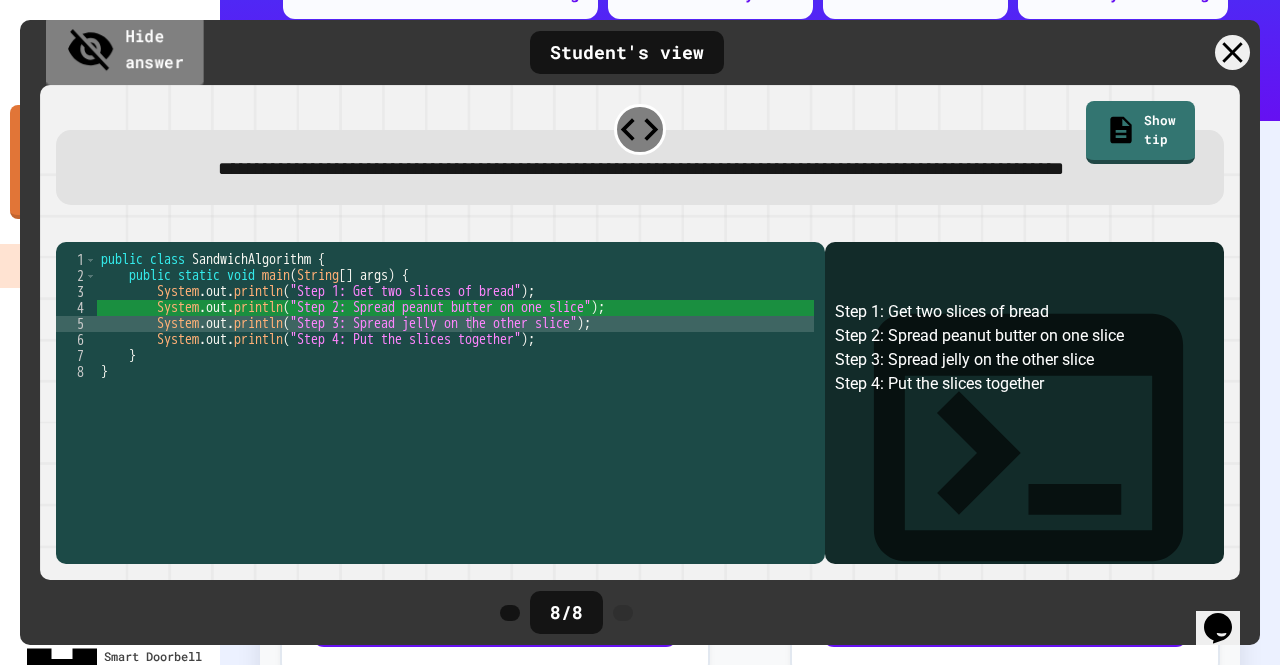 click on "Hide answer" at bounding box center (124, 51) 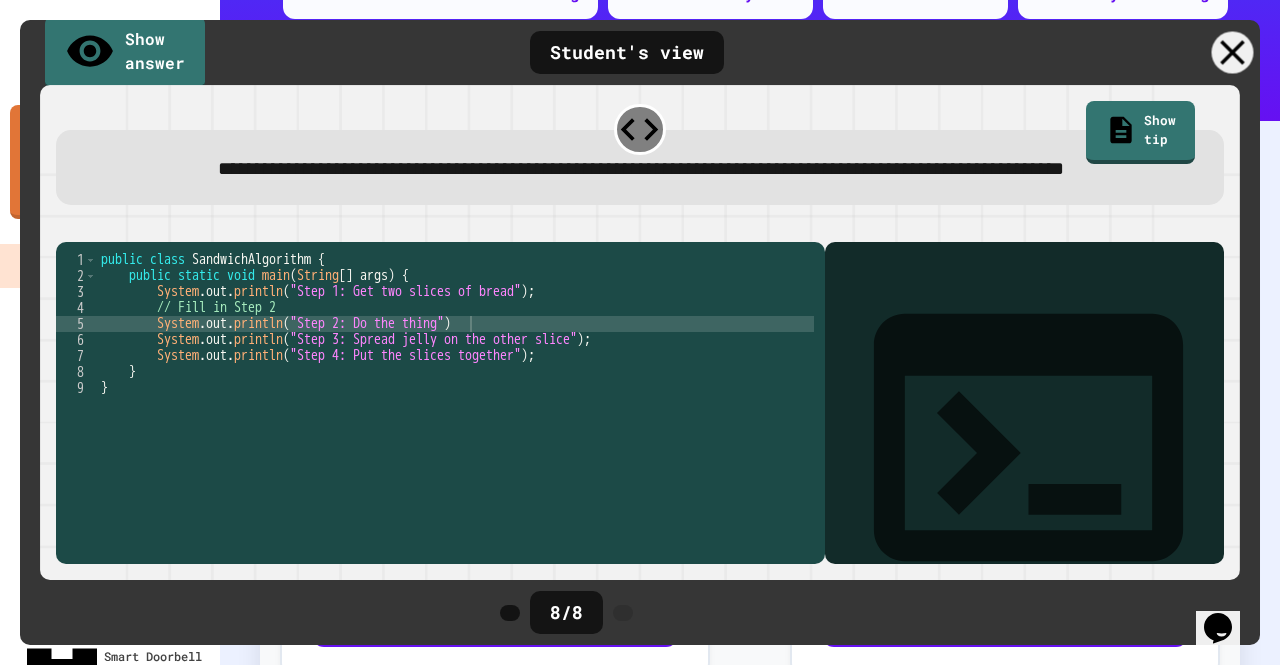 click 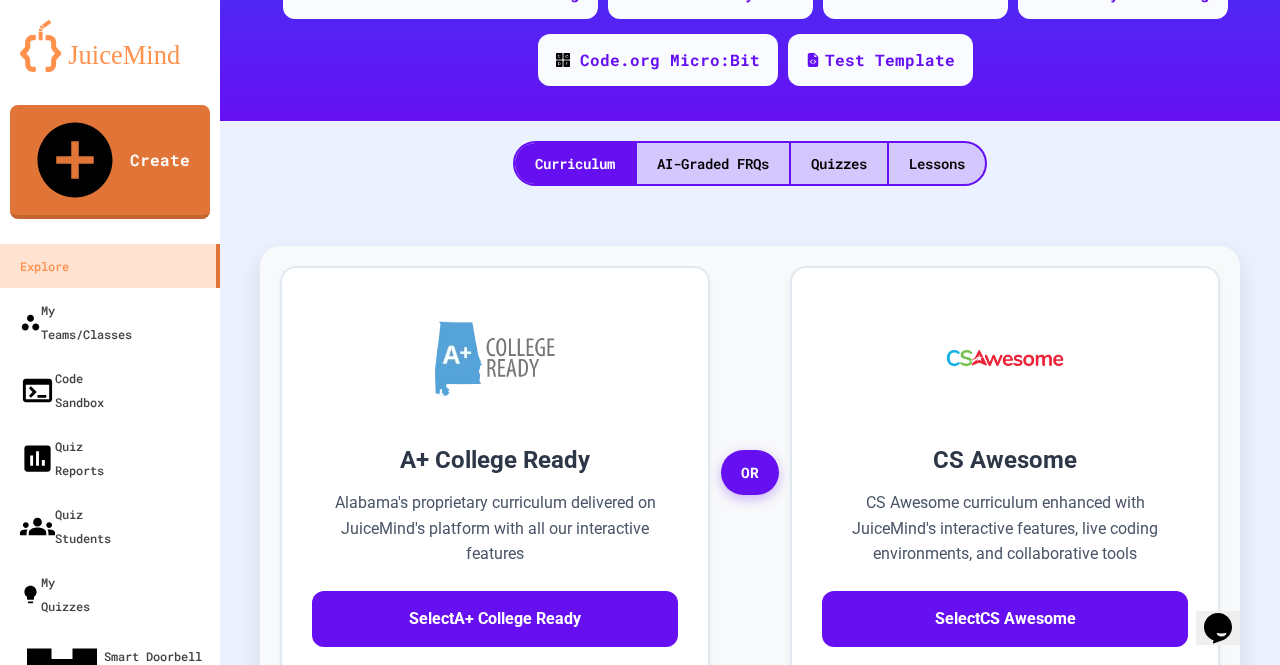 scroll, scrollTop: 646, scrollLeft: 0, axis: vertical 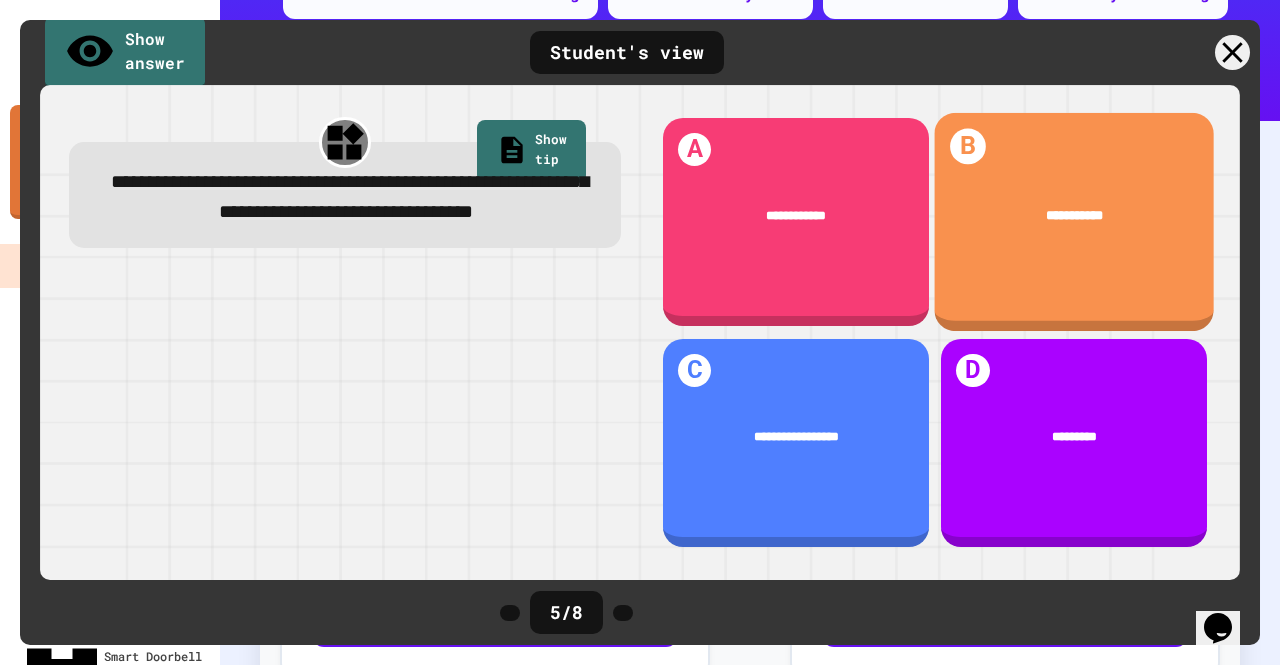 click on "**********" at bounding box center (1075, 215) 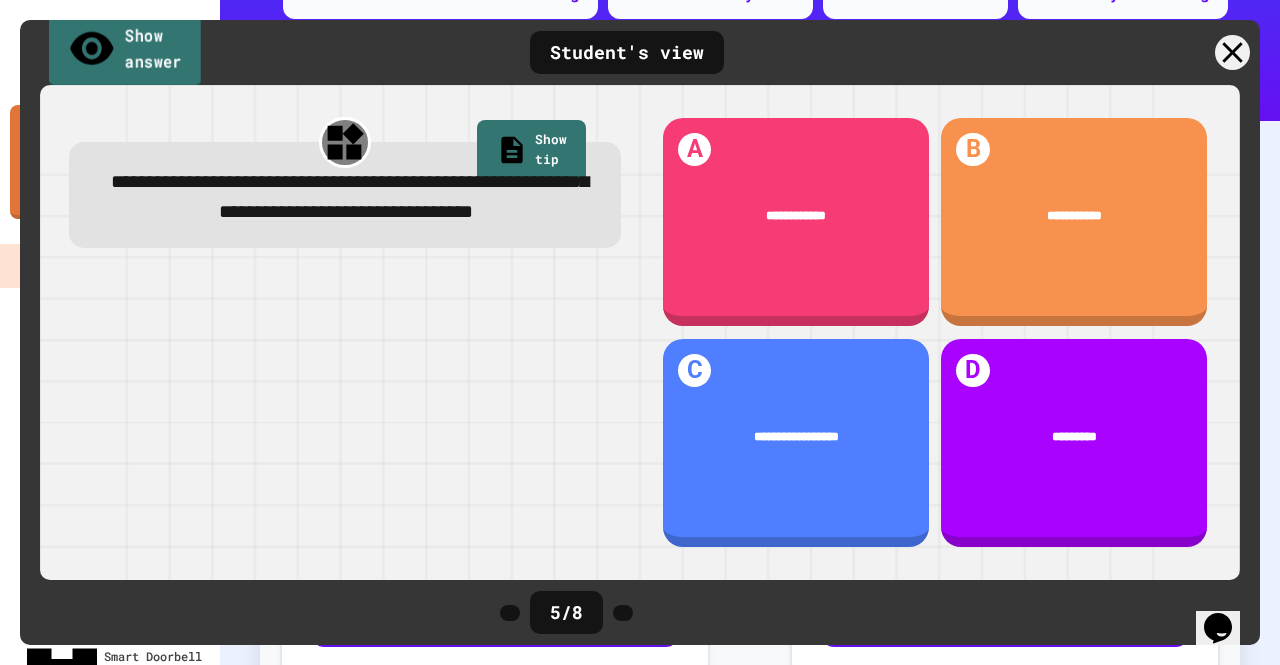 click on "Show answer" at bounding box center [125, 50] 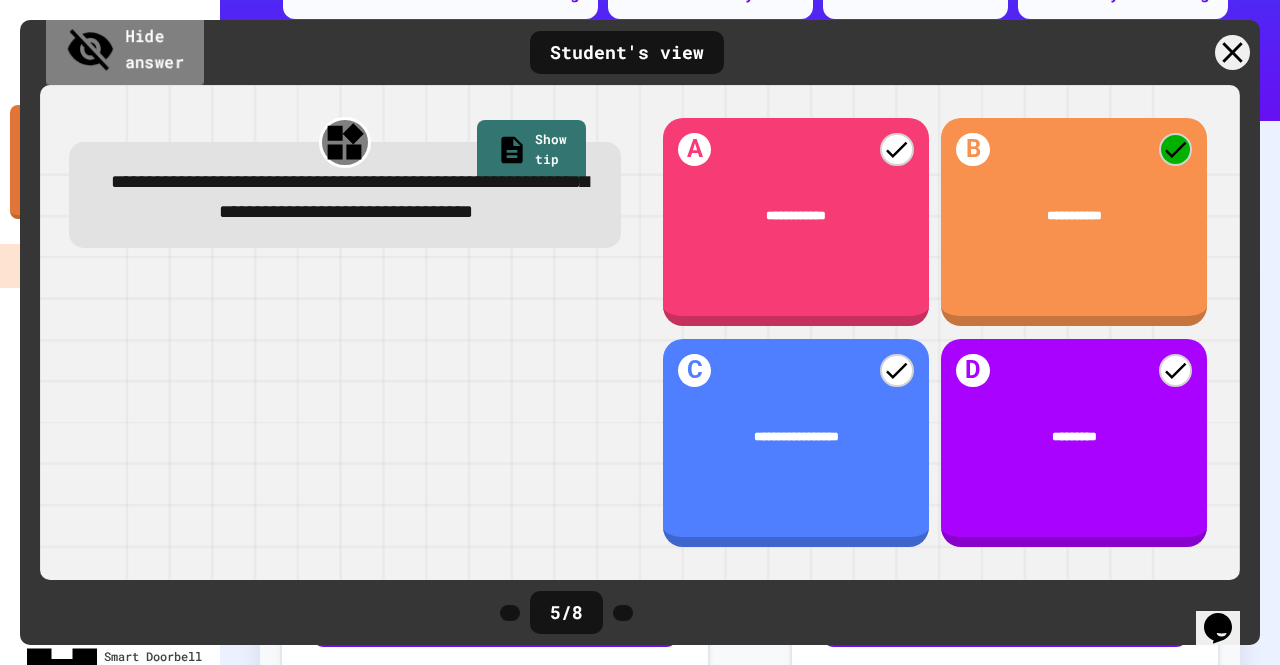 click on "Hide answer" at bounding box center (125, 51) 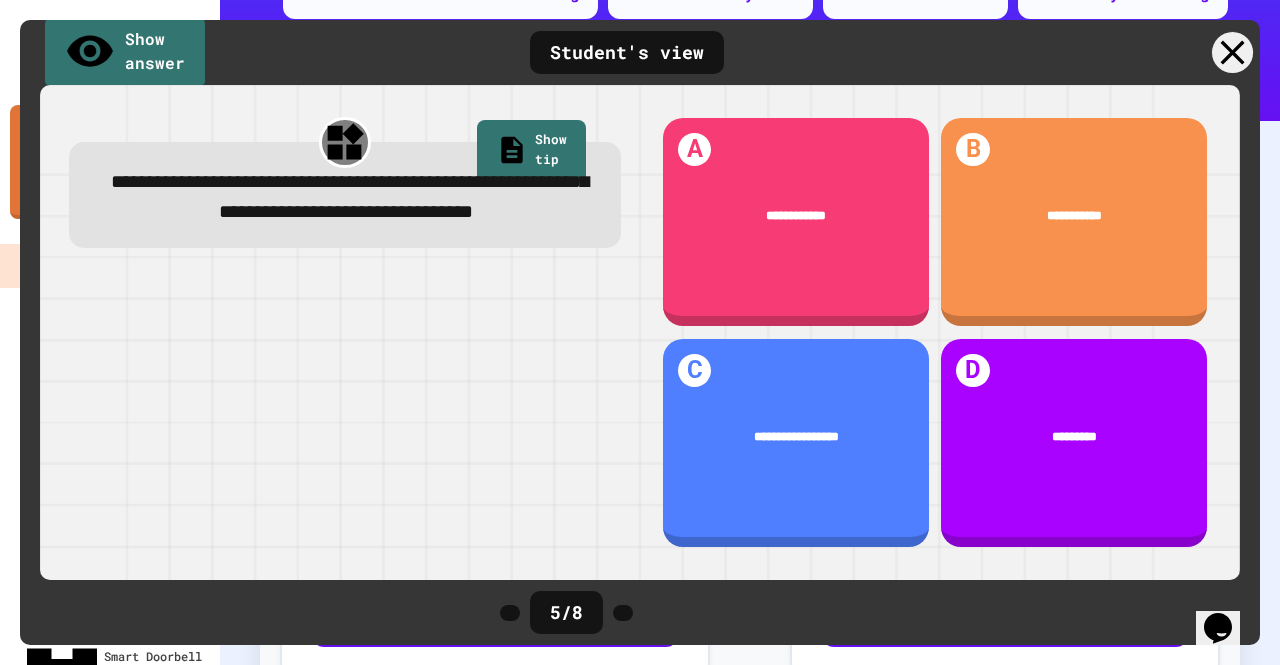 click at bounding box center [1232, 52] 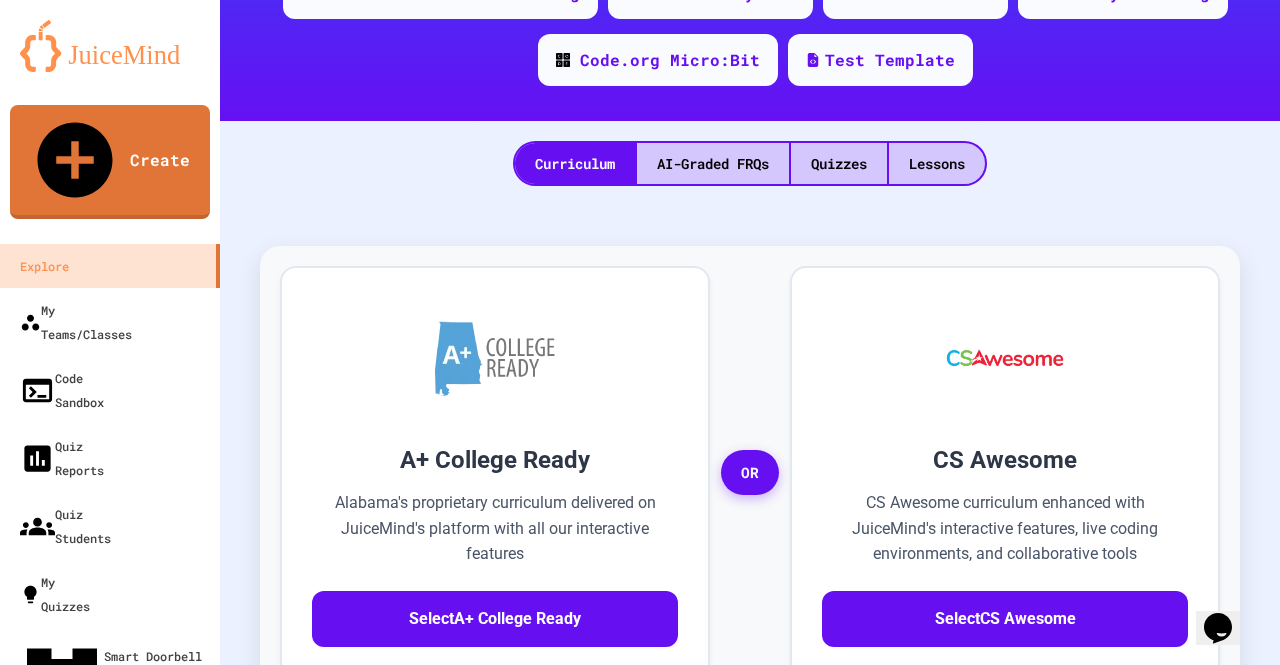 scroll, scrollTop: 0, scrollLeft: 0, axis: both 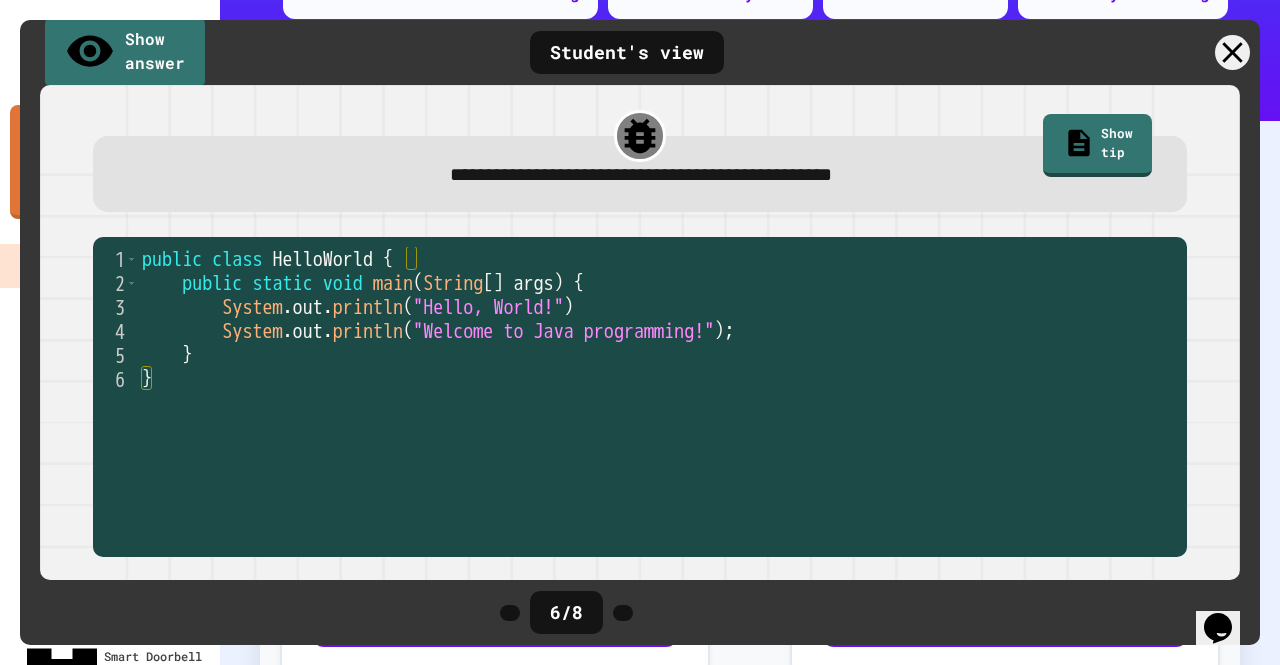 click on "Show answer Student's view" at bounding box center (640, 52) 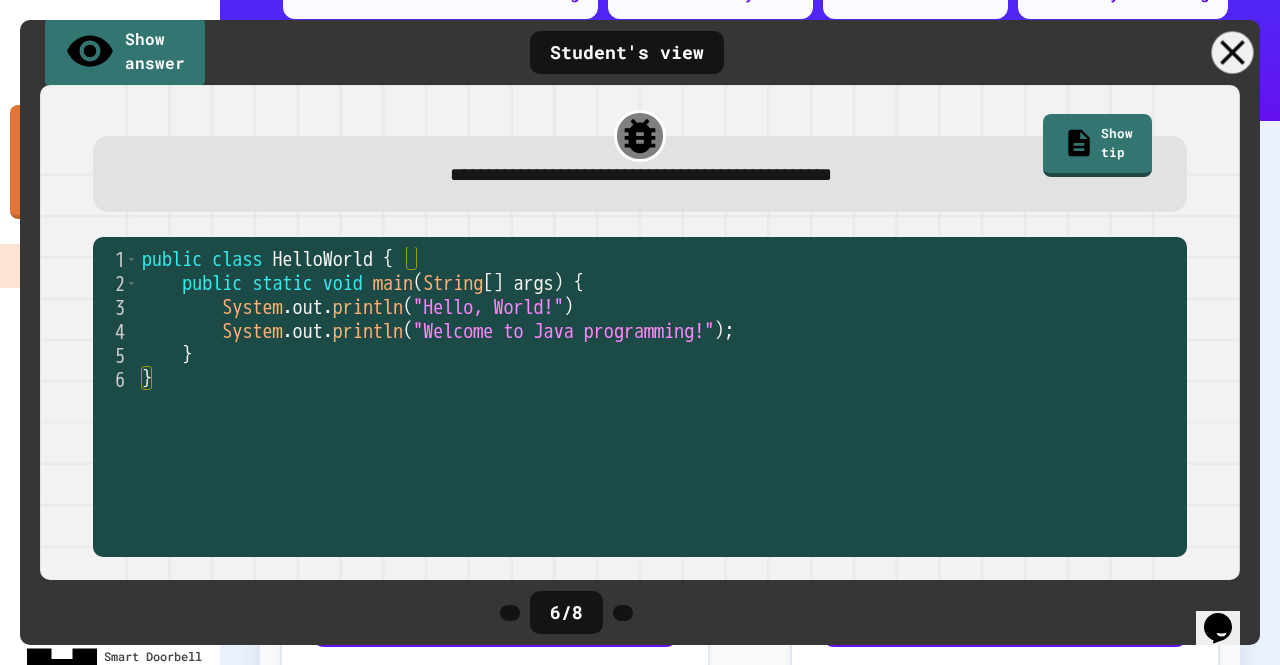 click 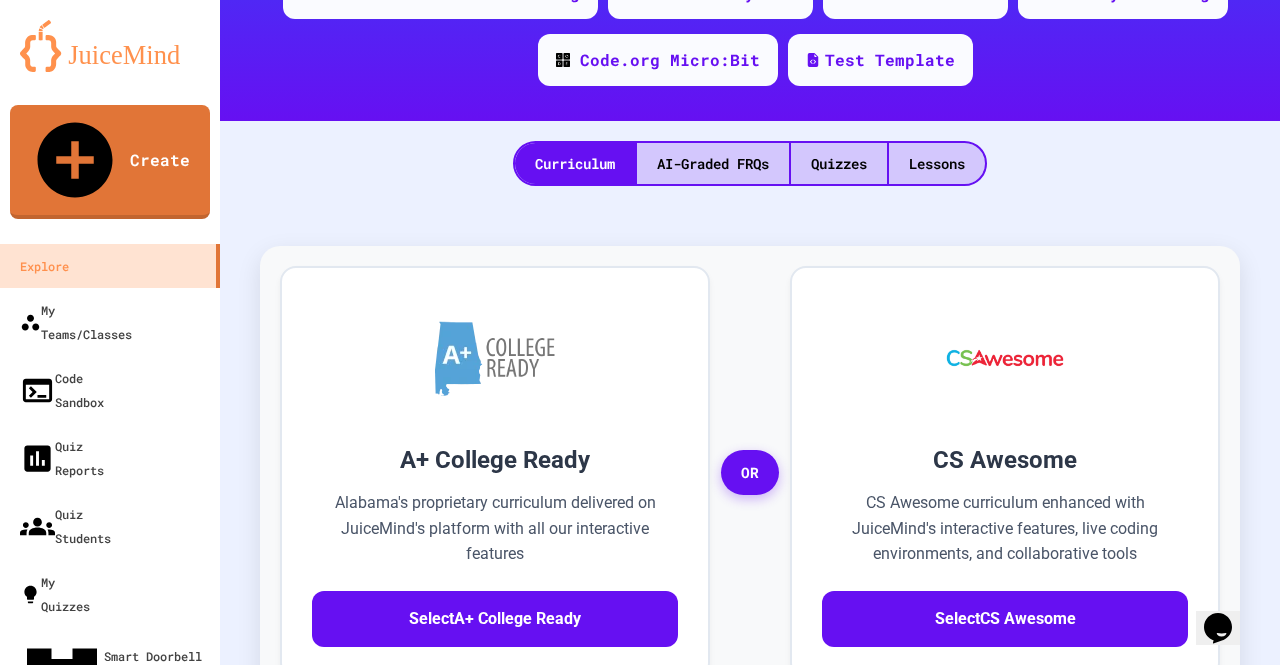 click on "Preview" at bounding box center [1121, 1754] 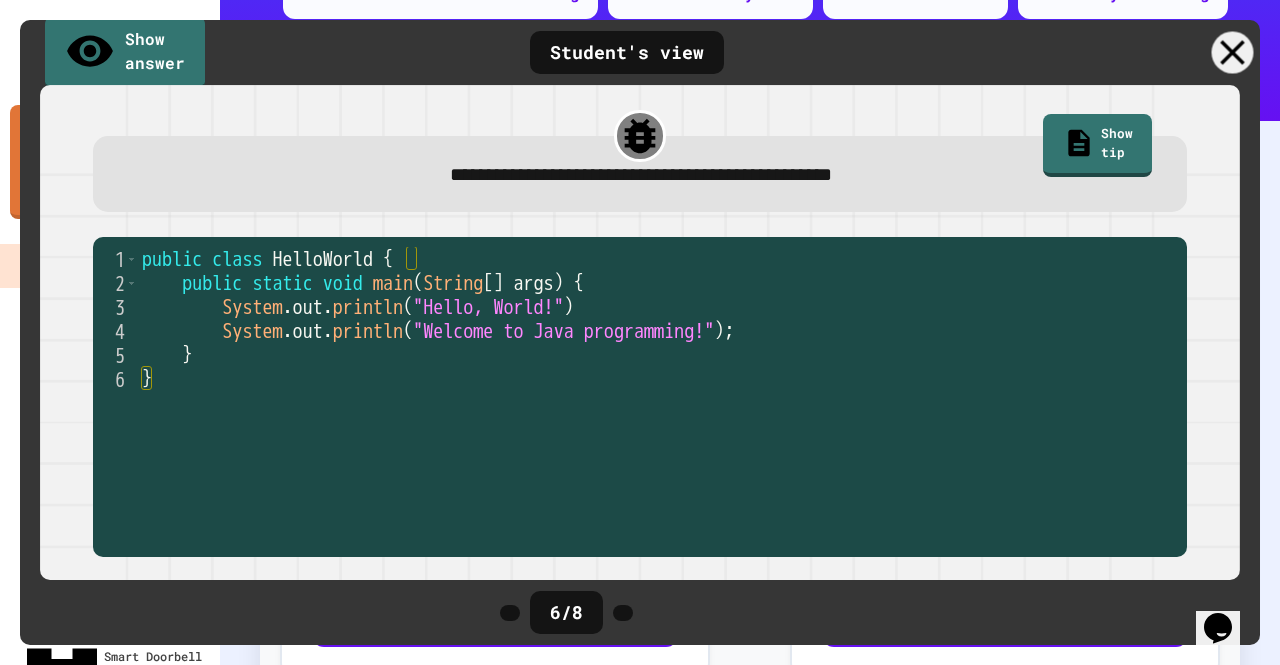 click 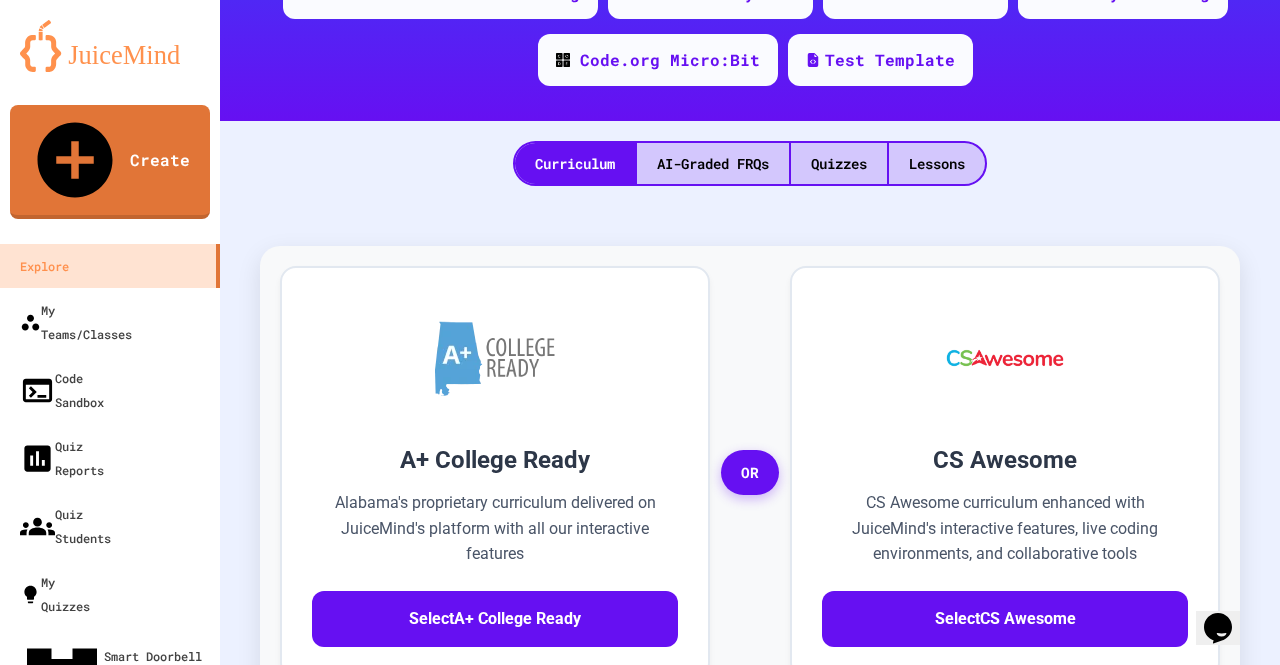 click on "Preview Spot the Error 60 s 6. Select the line of code that contains the error!" at bounding box center (906, 1788) 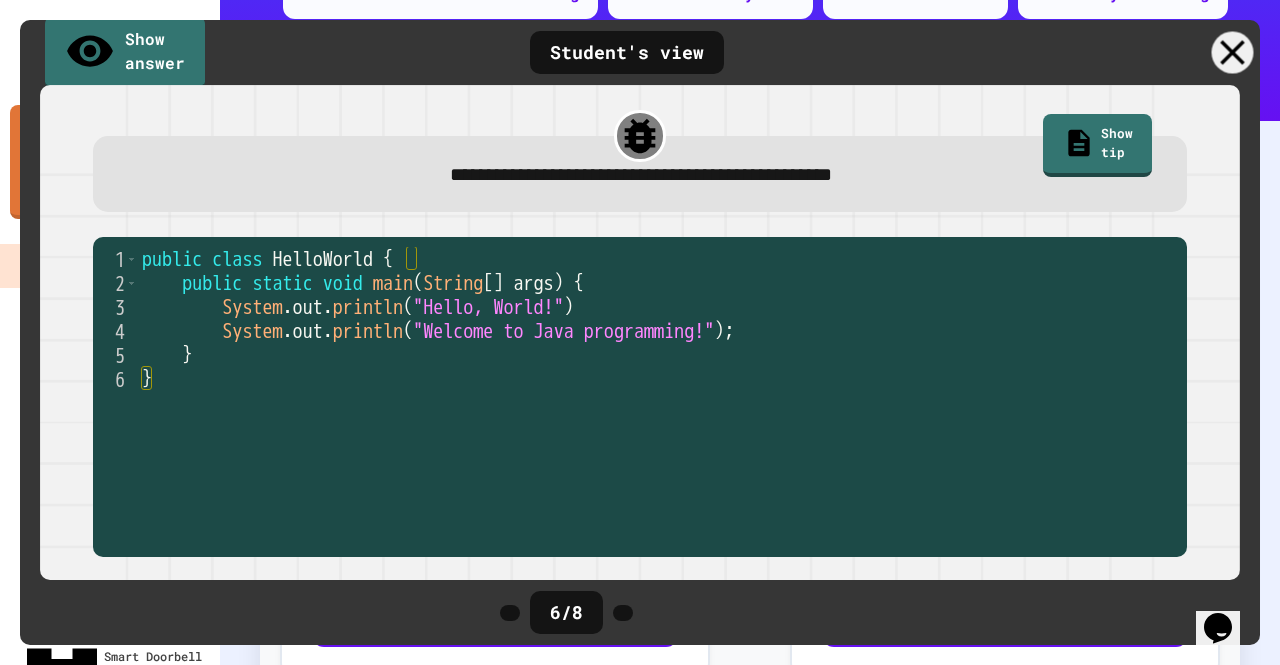 click 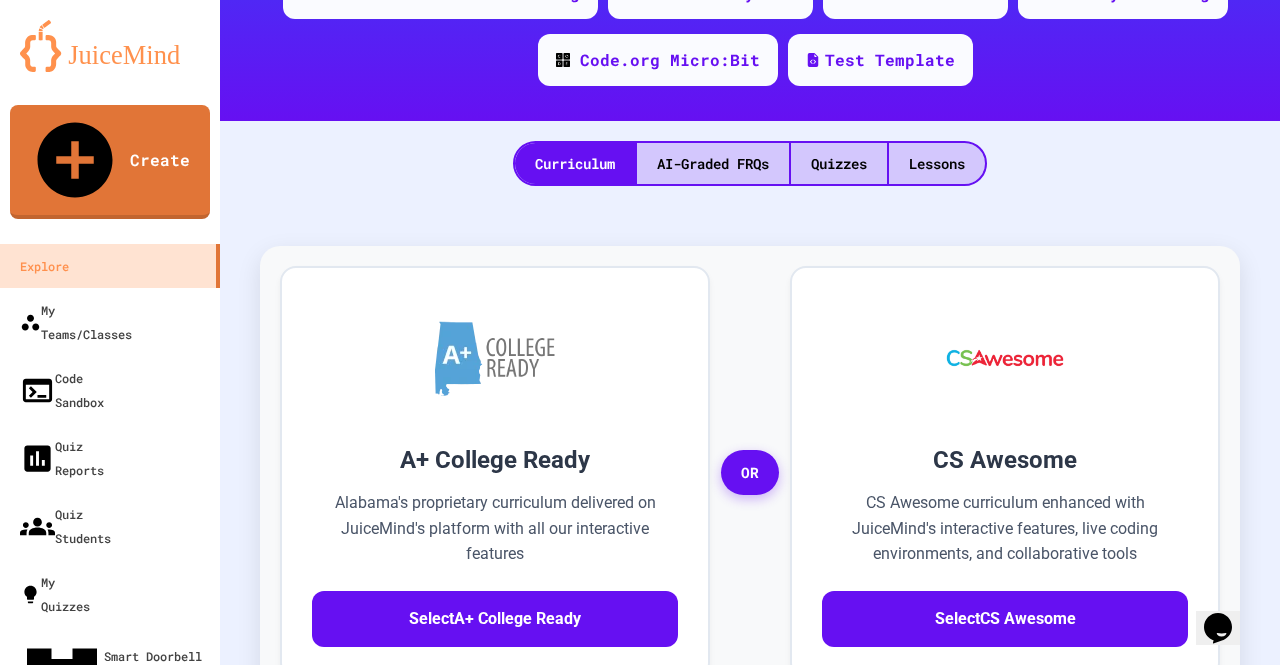 click at bounding box center [1109, 694] 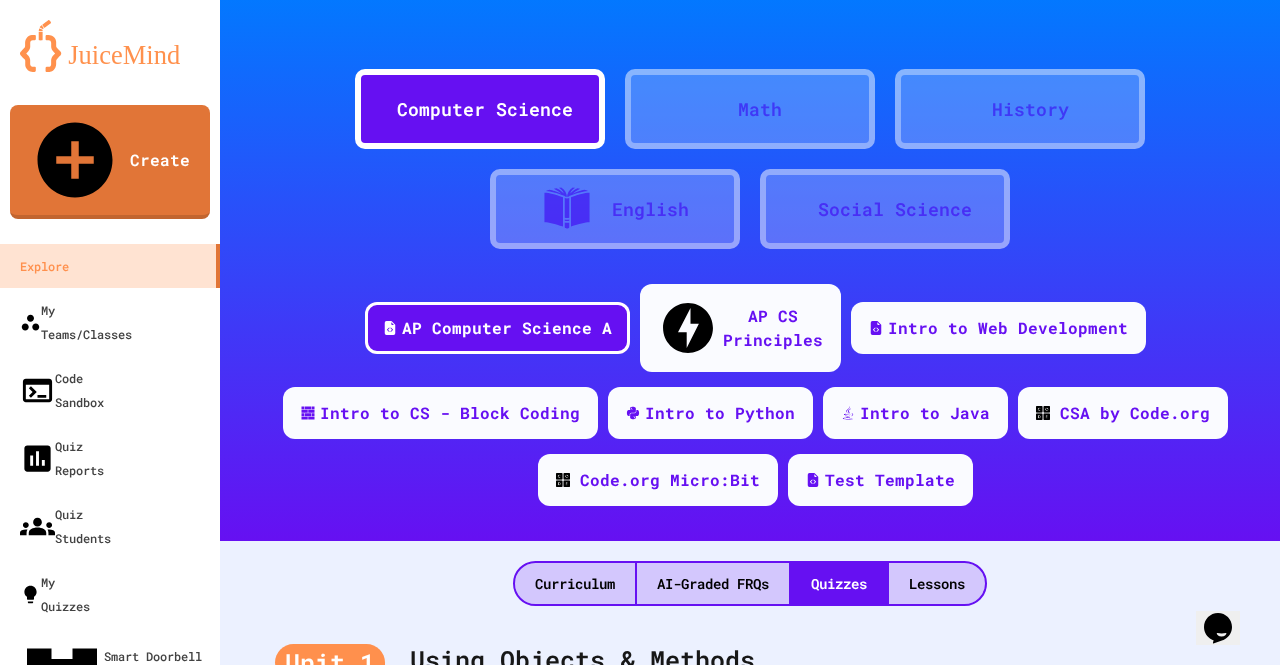 scroll, scrollTop: 0, scrollLeft: 0, axis: both 